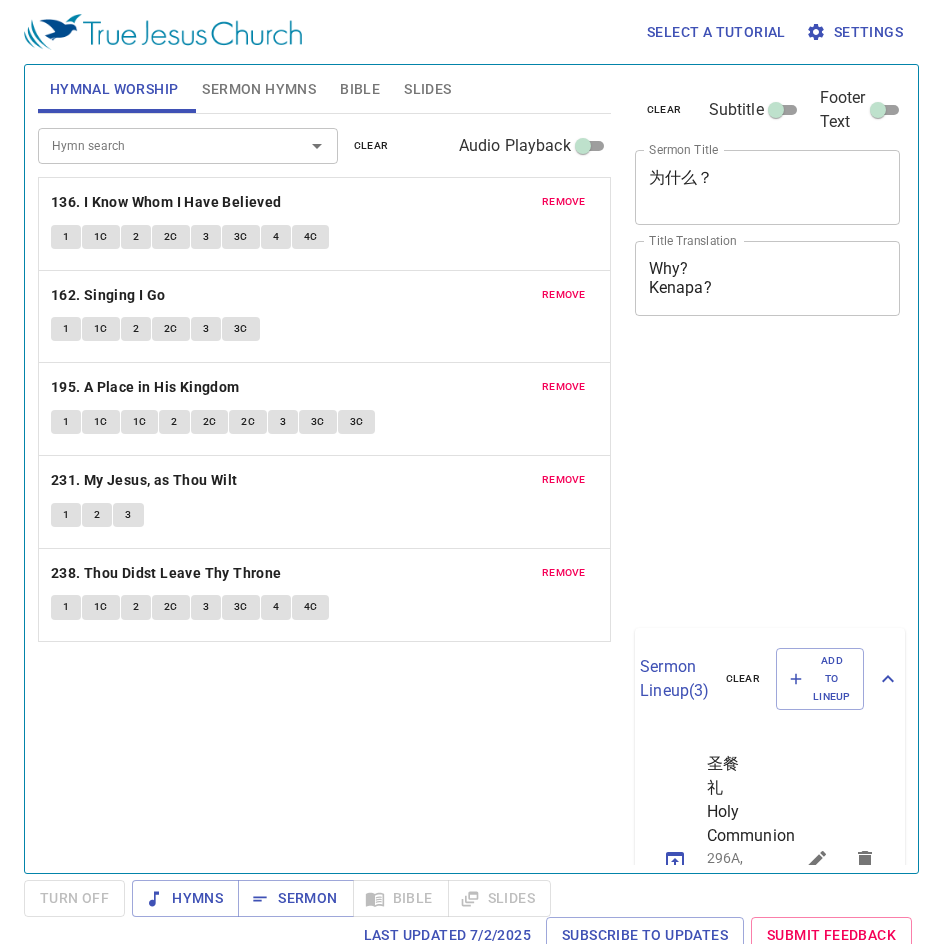scroll, scrollTop: 0, scrollLeft: 0, axis: both 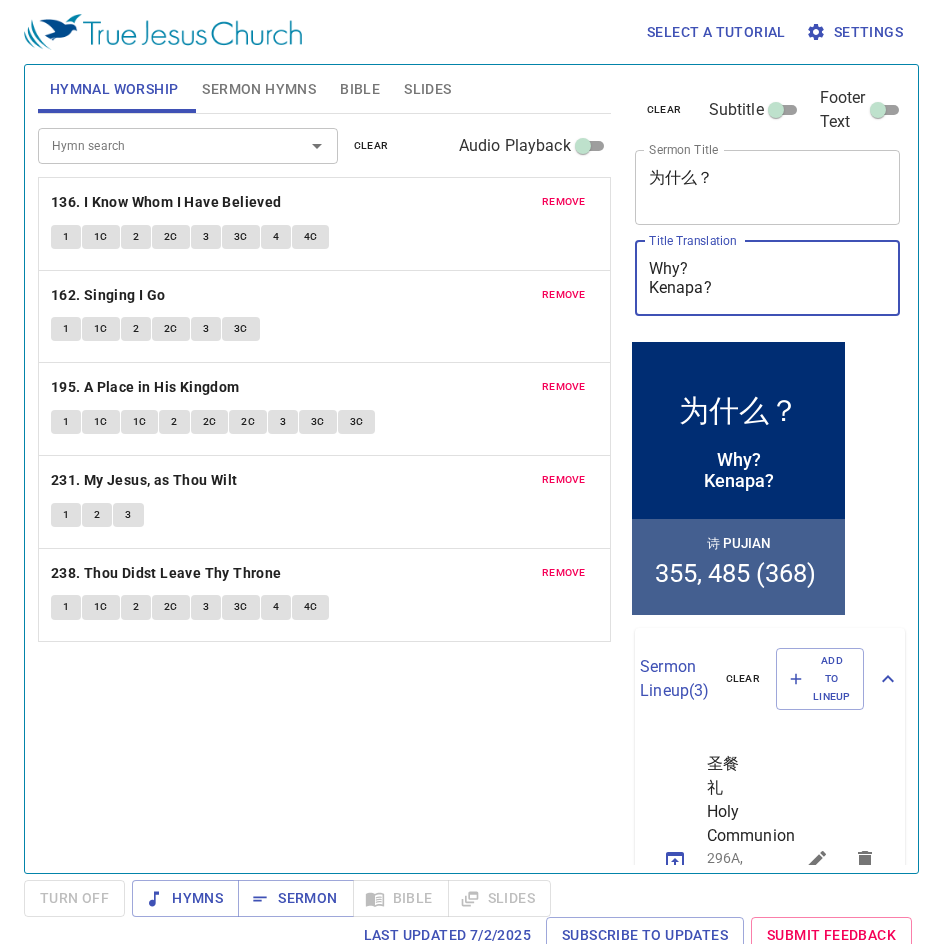 drag, startPoint x: 743, startPoint y: 274, endPoint x: 351, endPoint y: 172, distance: 405.05307 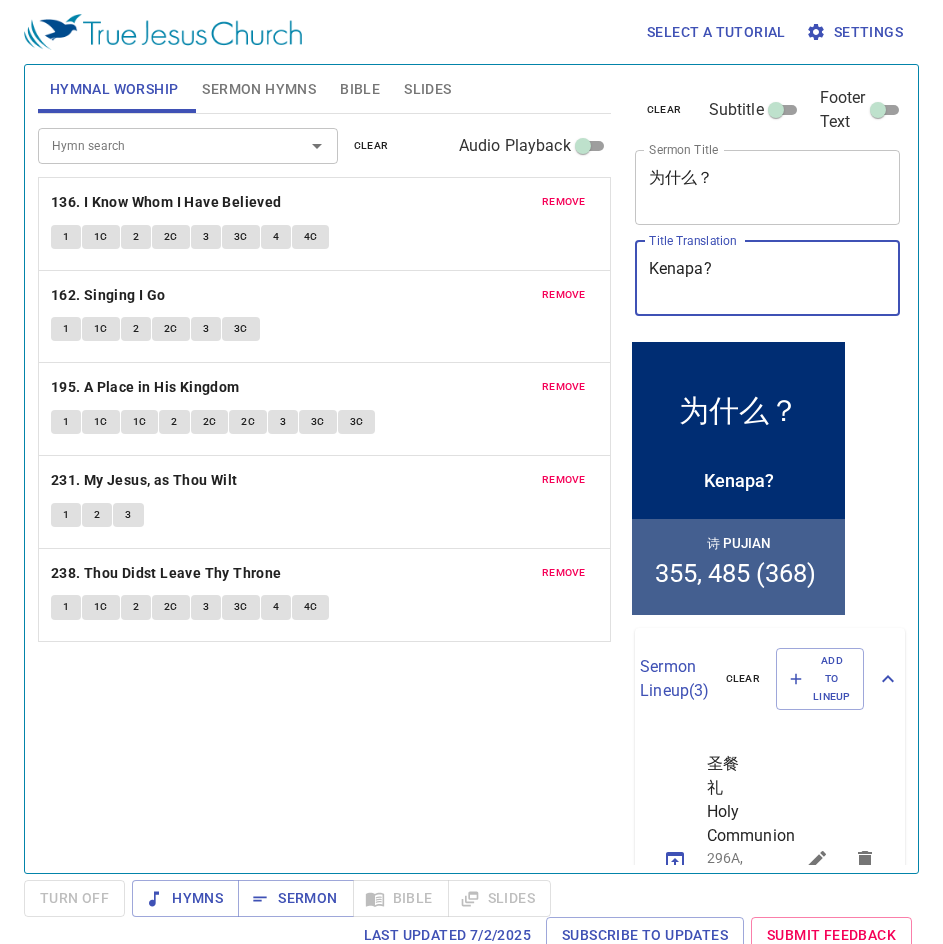 drag, startPoint x: 816, startPoint y: 283, endPoint x: 166, endPoint y: 154, distance: 662.6771 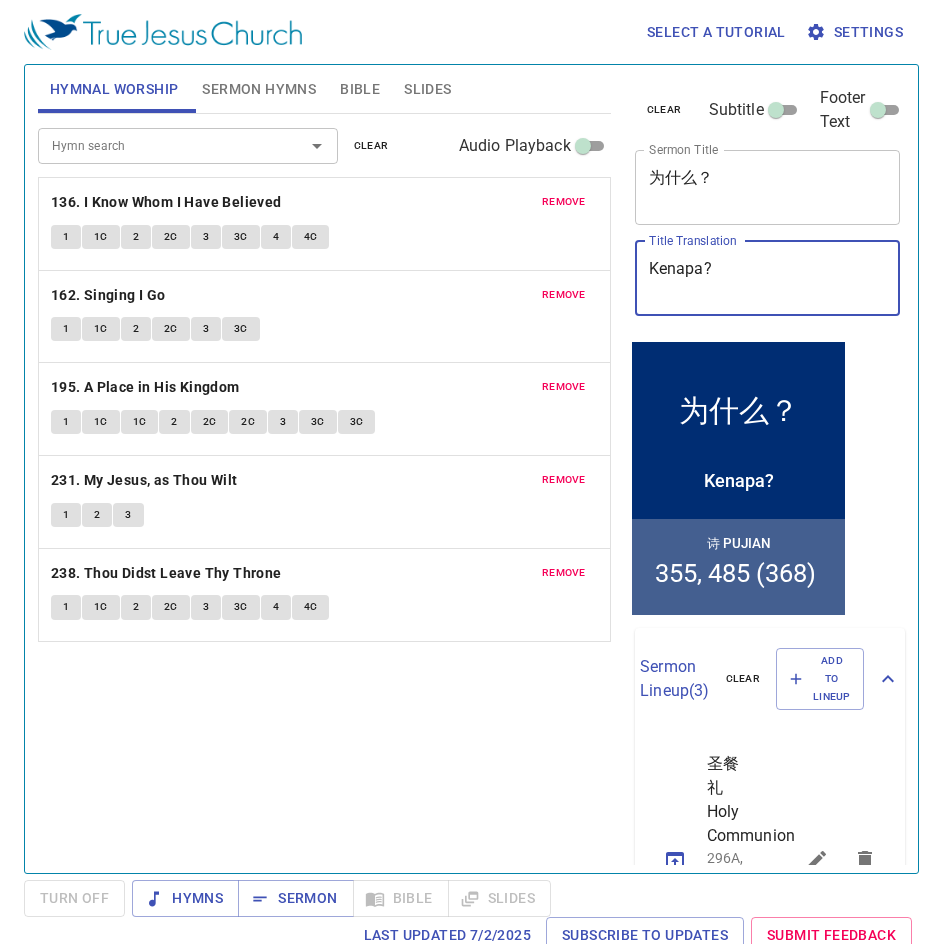 click on "Select a tutorial Settings Hymnal Worship Sermon Hymns Bible Slides Hymn search Hymn search   clear Audio Playback remove 136. I Know Whom I Have Believed   1 1C 2 2C 3 3C 4 4C remove 162. Singing I Go   1 1C 2 2C 3 3C remove 195. A Place in His Kingdom   1 1C 1C 2 2C 2C 3 3C 3C remove 231. My Jesus, as Thou Wilt   1 2 3 remove 238. Thou Didst Leave Thy Throne   1 1C 2 2C 3 3C 4 4C Hymn search Hymn search   clear Audio Playback remove 355. Constantly Abiding   1 1C 2 2C 3 3C remove 485. I Know Who Holds Tomorrow (368)   Warning: This copyrighted hymn is not licensed for projection or broadcasting of lyrics. 1 1C 1C 2 2 2C 3 3C 3C Genesis 1 Bible Reference (Ctrl + /) Bible Reference (Ctrl + /)   Verse History   Previous  (←, ↑)     Next  (→, ↓) Show 1 verse Show 2 verses Show 3 verses Show 4 verses Show 5 verses 1 ﻿起初 ，　神 创造 天 地 。   Pada mulanya  Allah  menciptakan  langit  dan bumi .  2 地 是 空虚 混沌 ，渊 面 黑暗 ；　神 的灵 运行 在水" at bounding box center (471, 472) 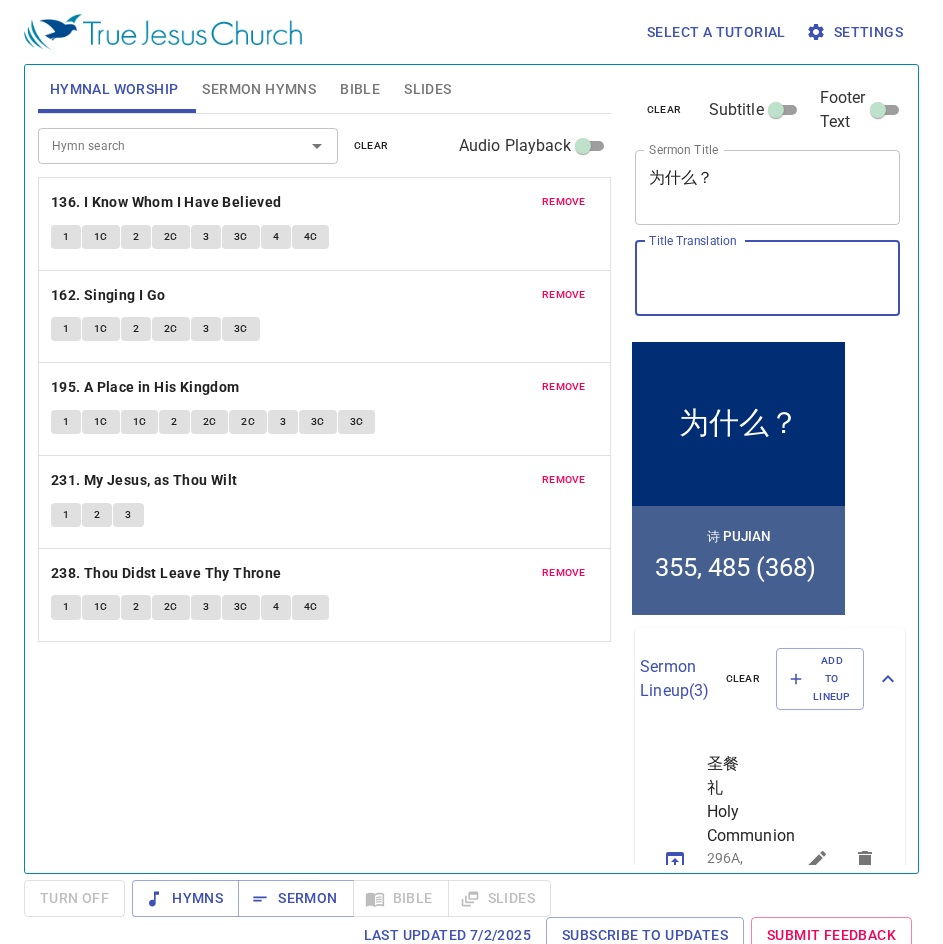 type 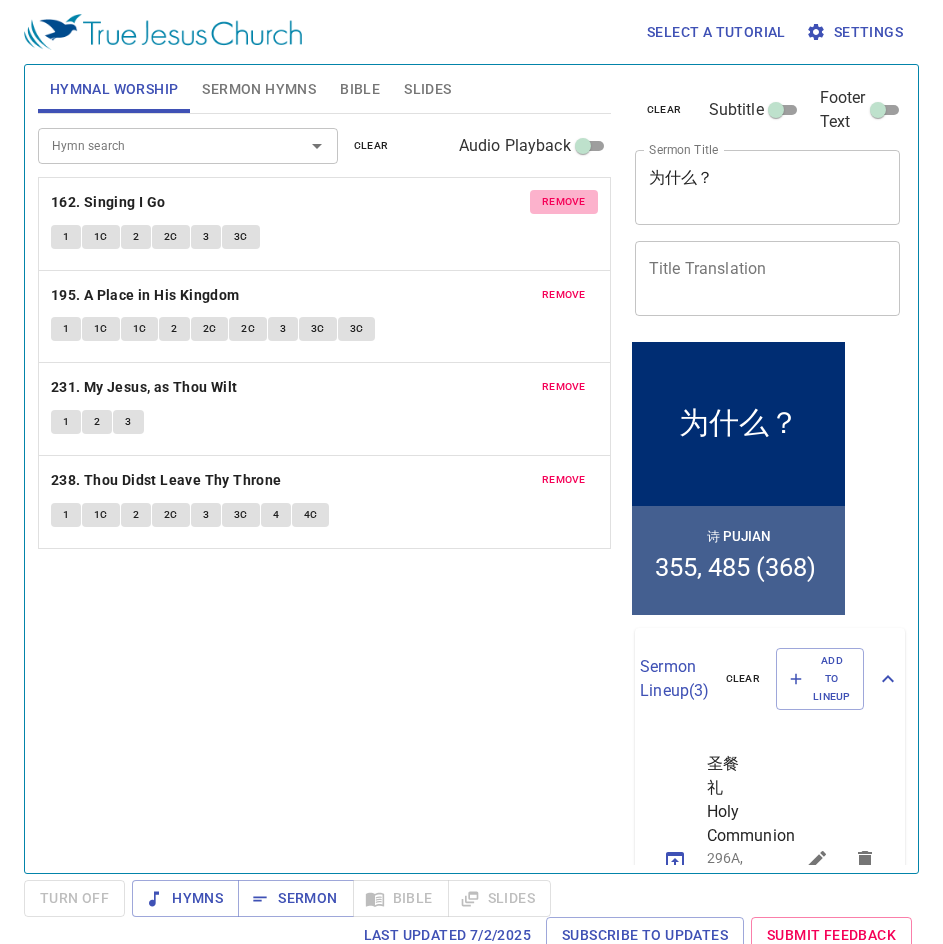 click on "remove" at bounding box center (564, 202) 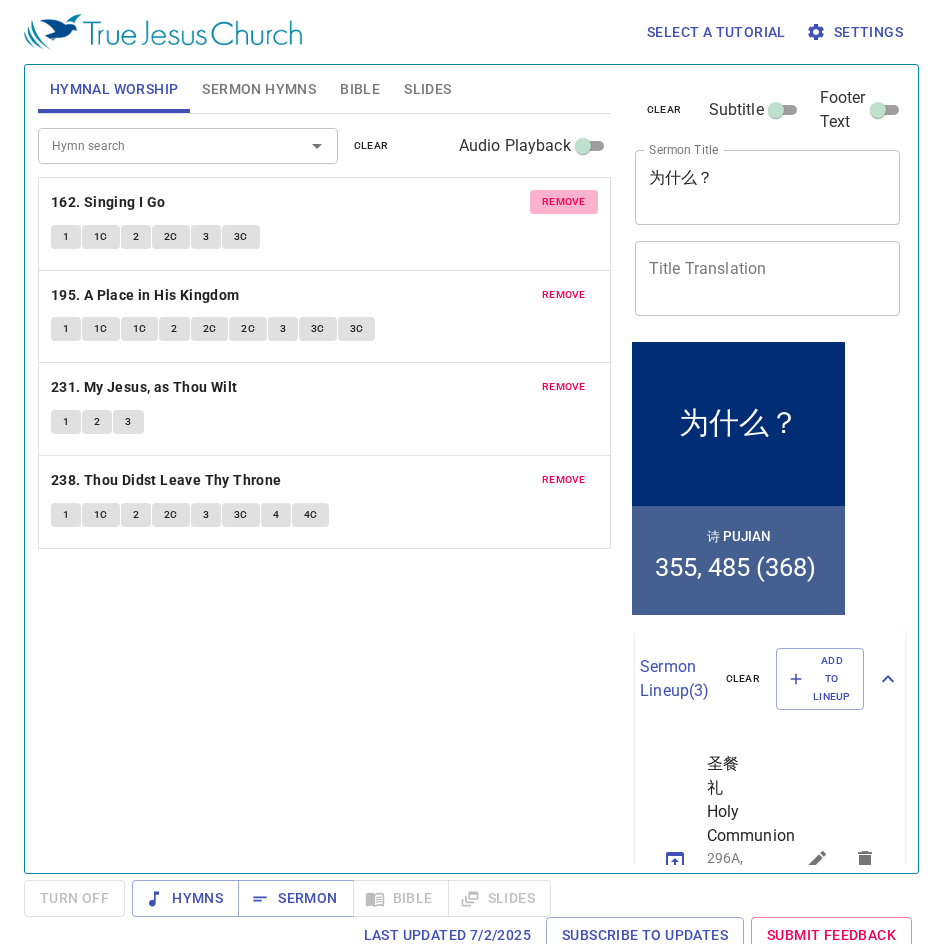 click on "remove" at bounding box center [564, 295] 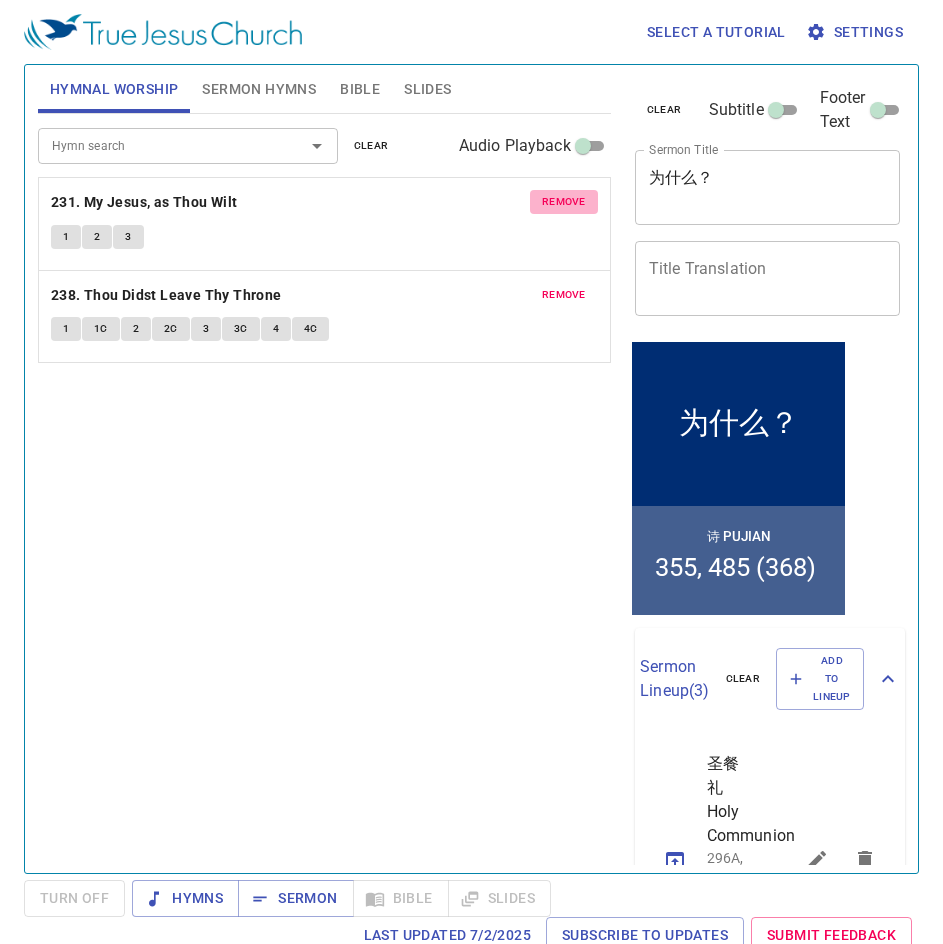 click on "remove" at bounding box center (564, 202) 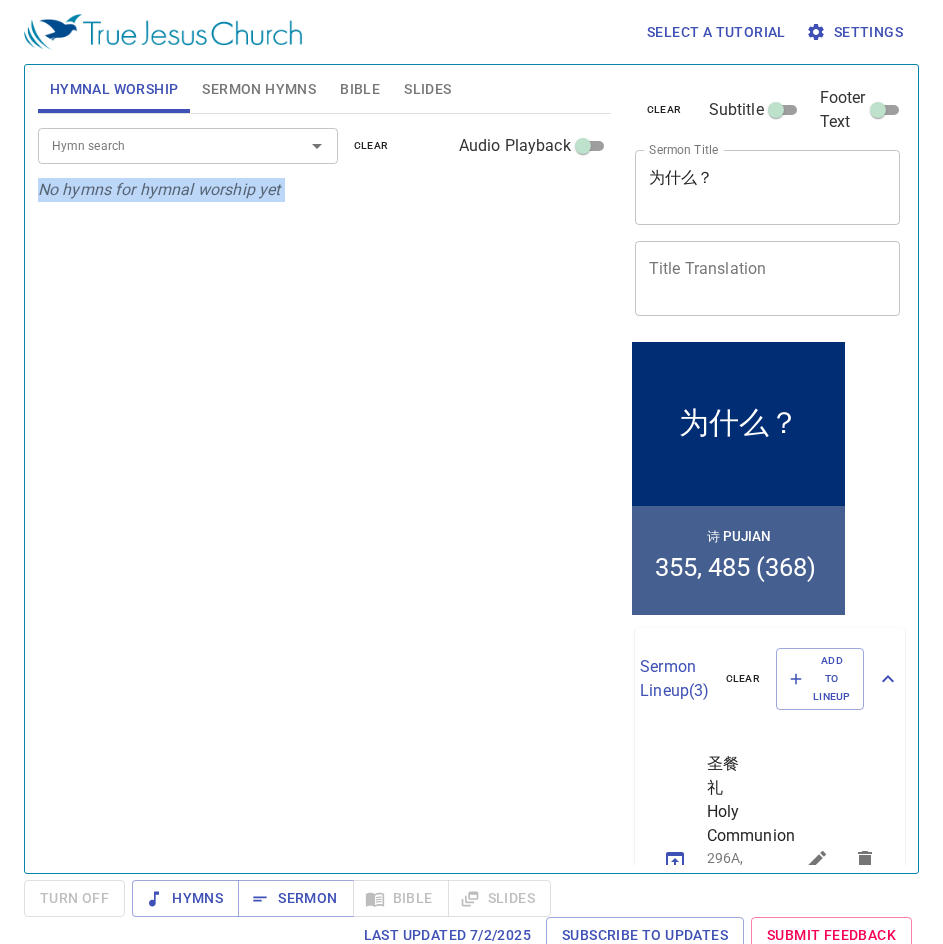 click on "Hymn search Hymn search   clear Audio Playback No hymns for hymnal worship yet" at bounding box center [324, 485] 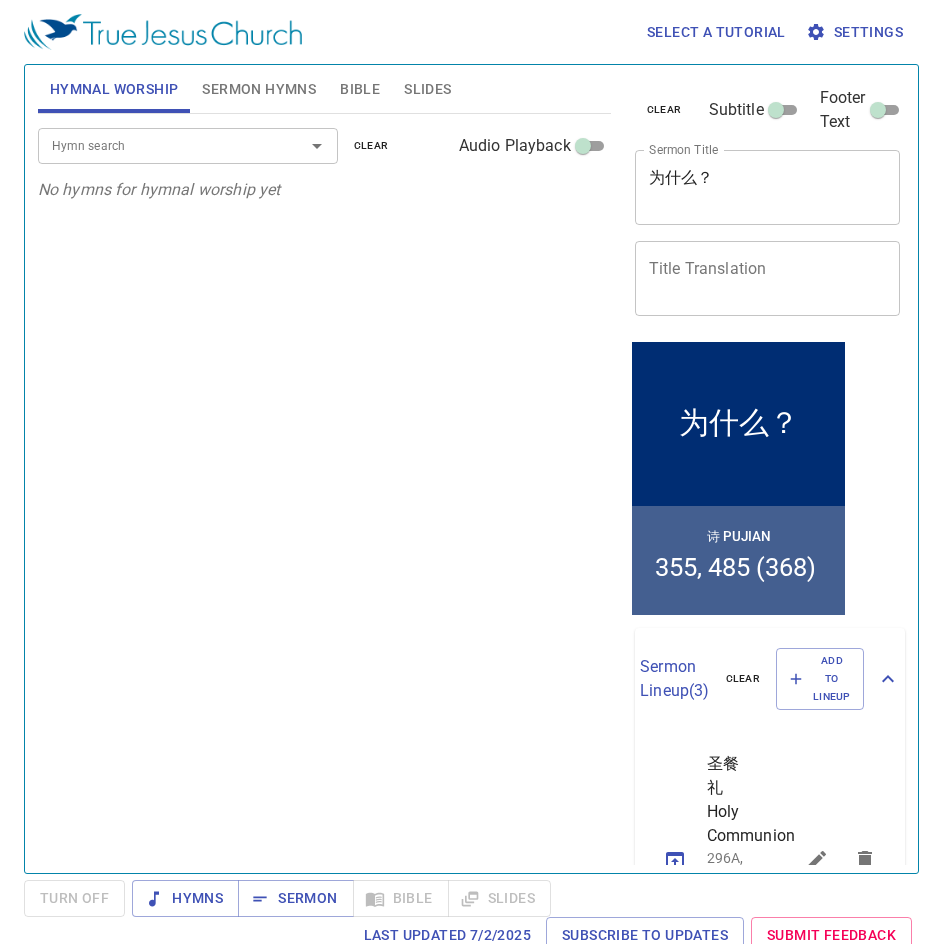 click on "Hymn search" at bounding box center [158, 145] 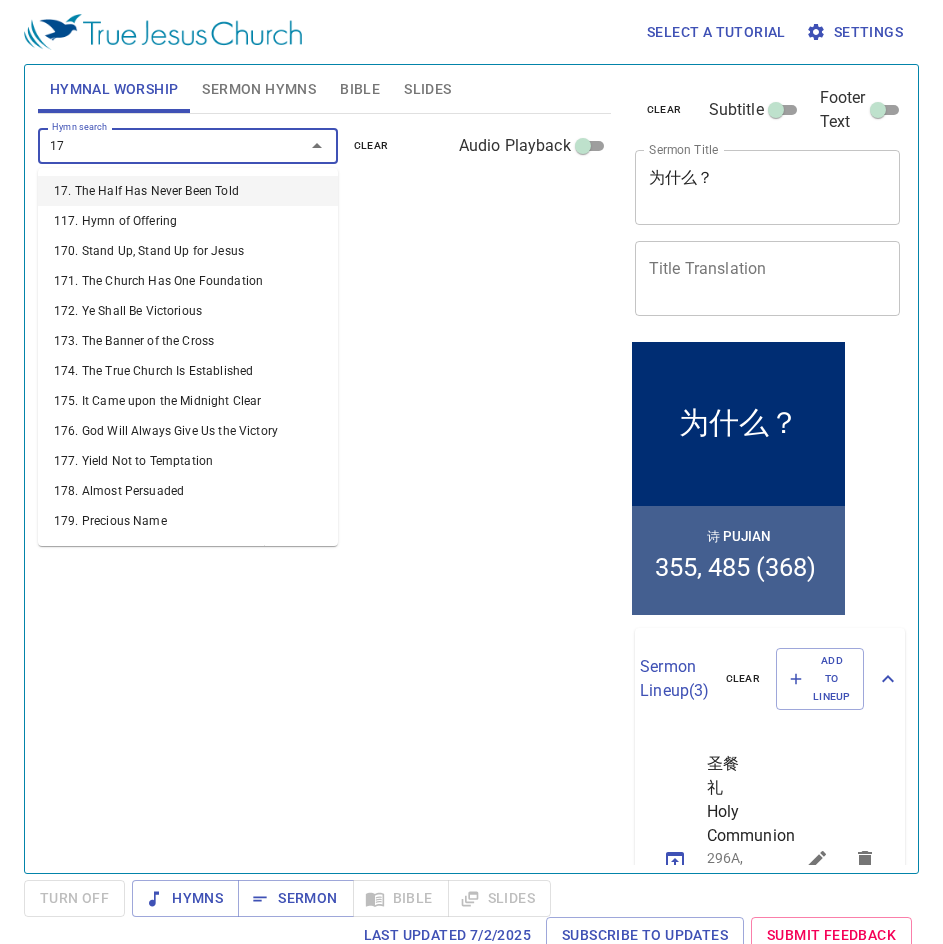 type on "170" 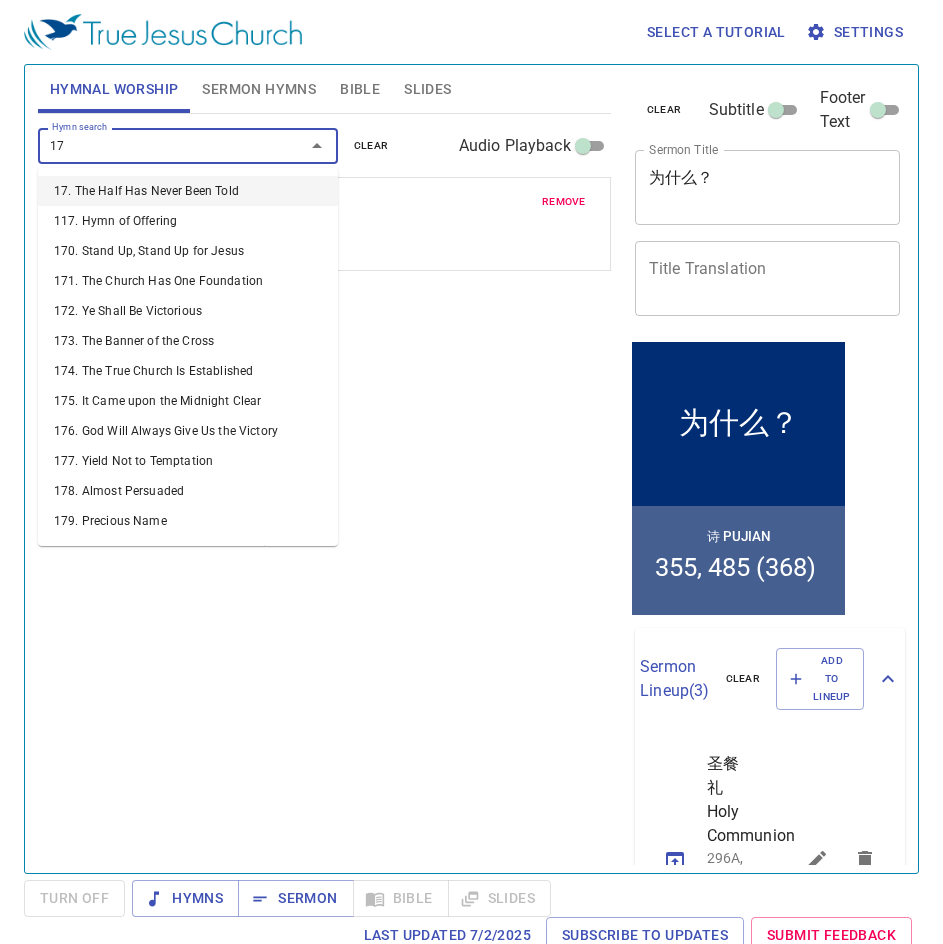 type on "173" 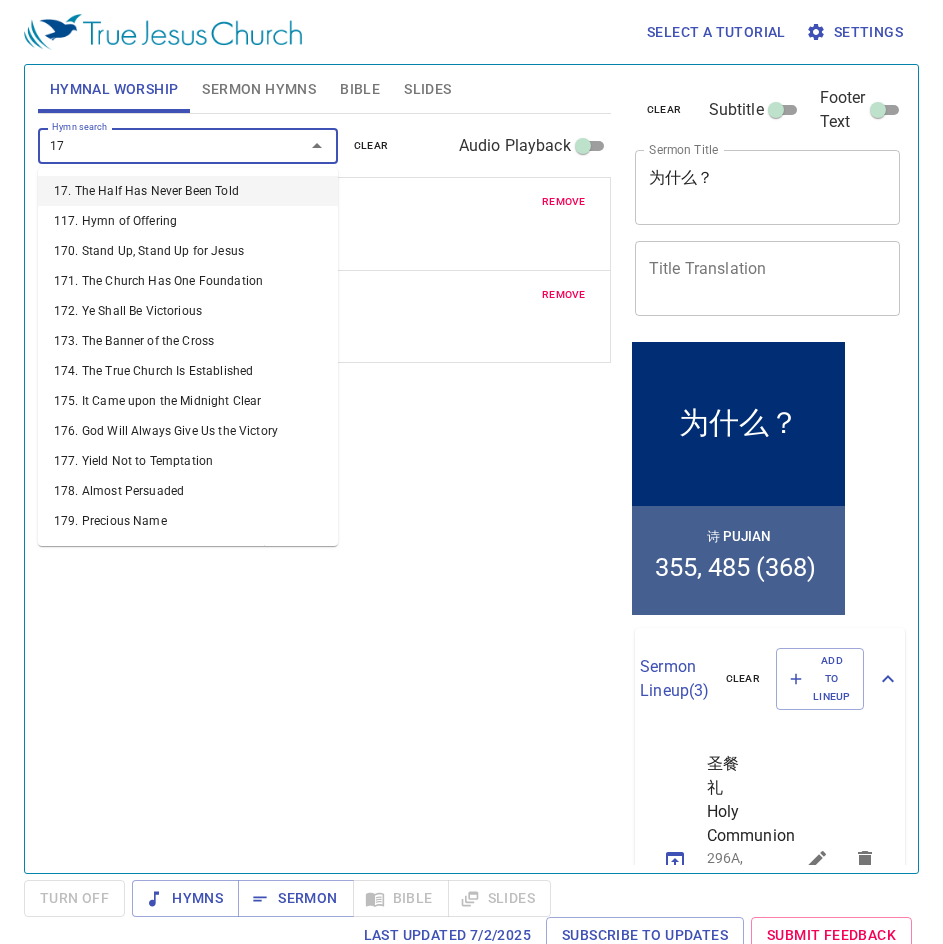 type on "174" 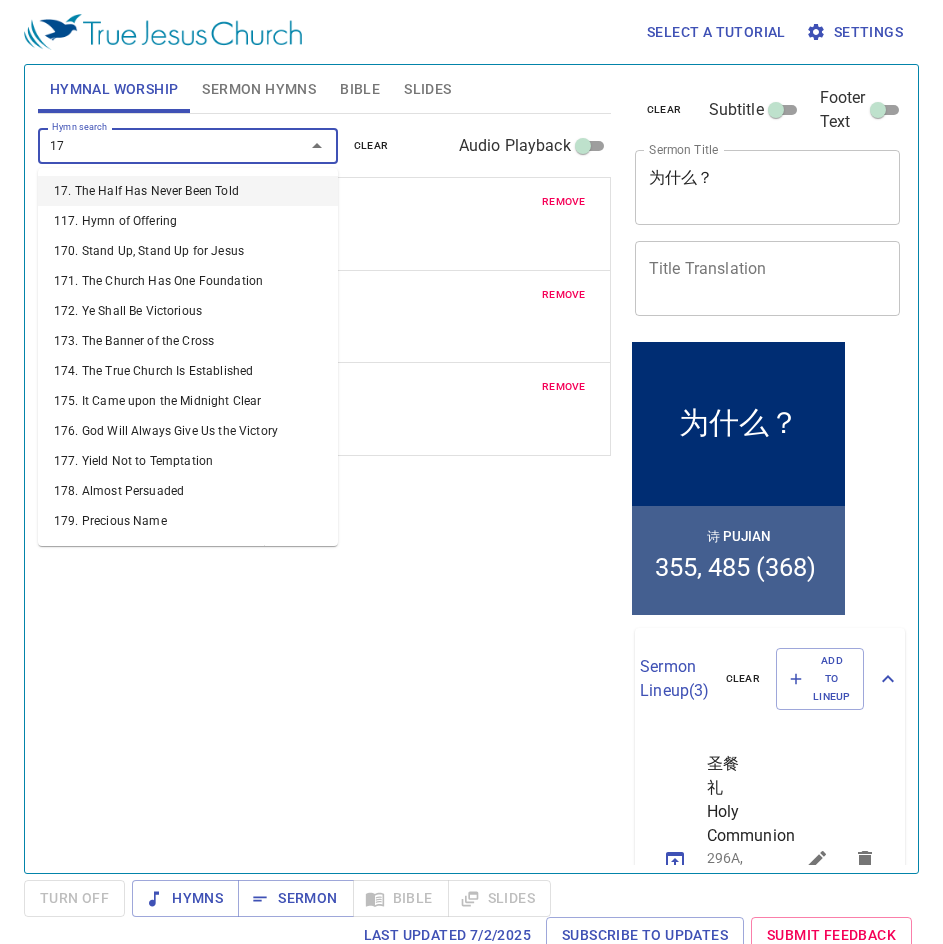 type on "175" 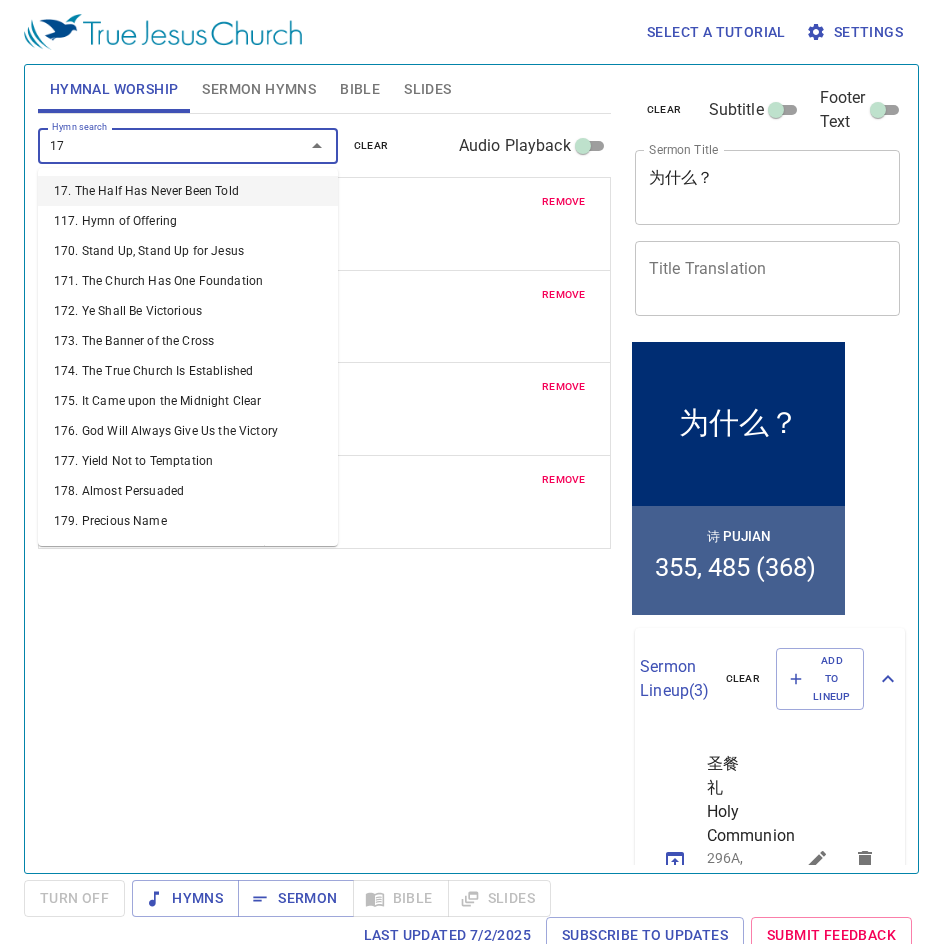 type on "177" 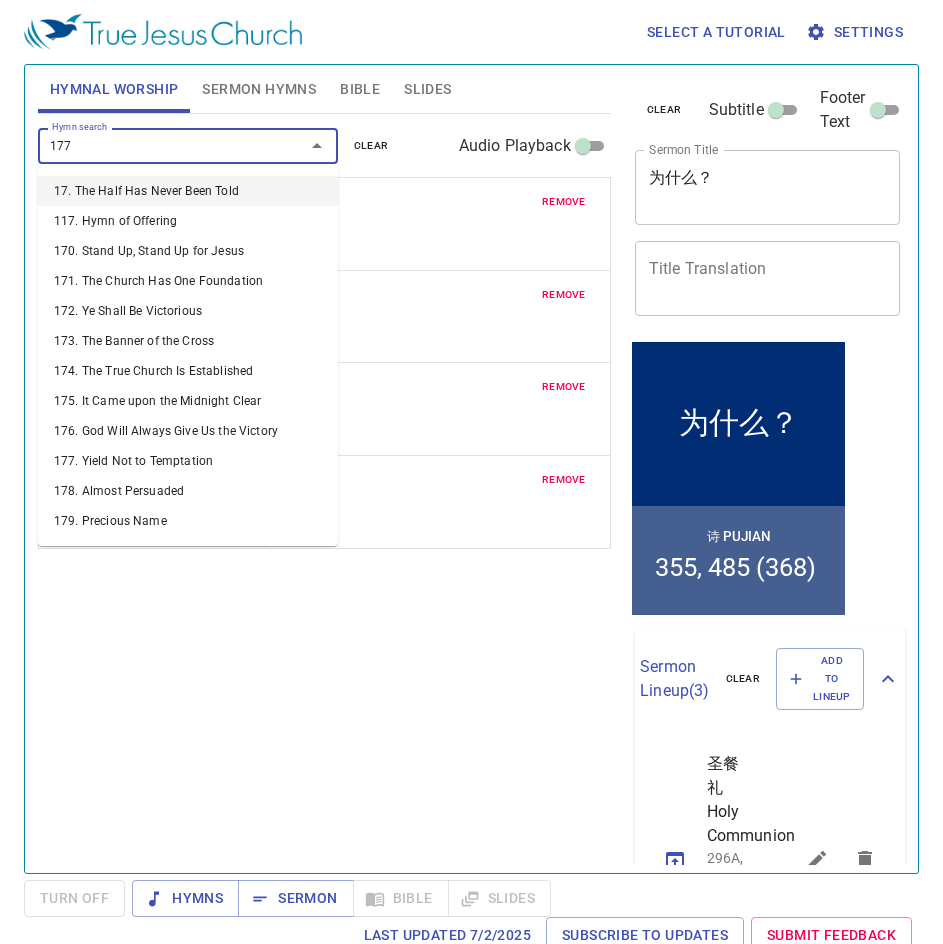 type 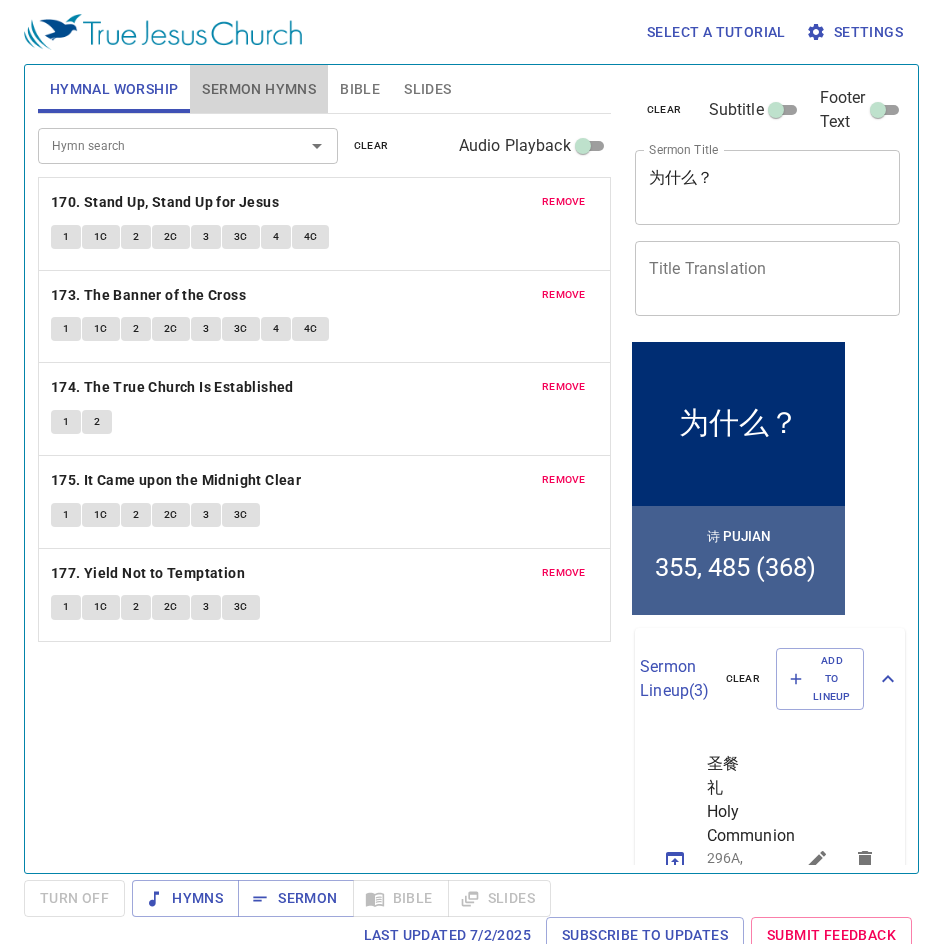 click on "Sermon Hymns" at bounding box center (259, 89) 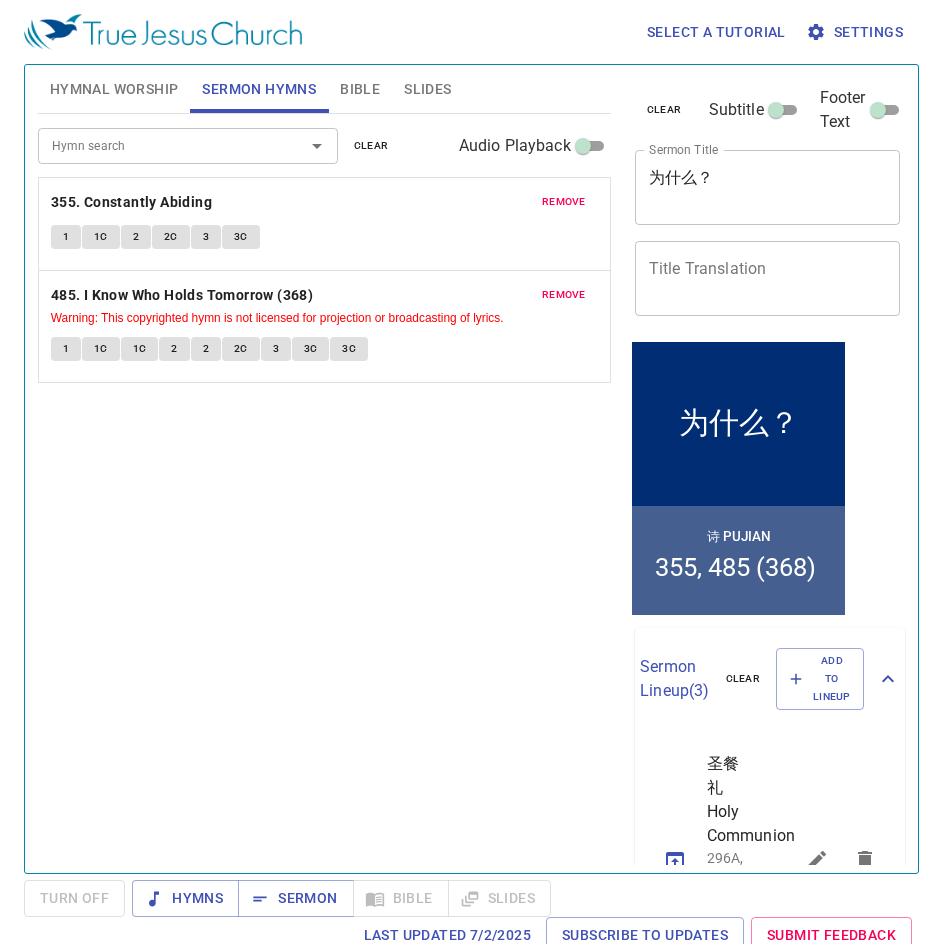click on "remove" at bounding box center [564, 202] 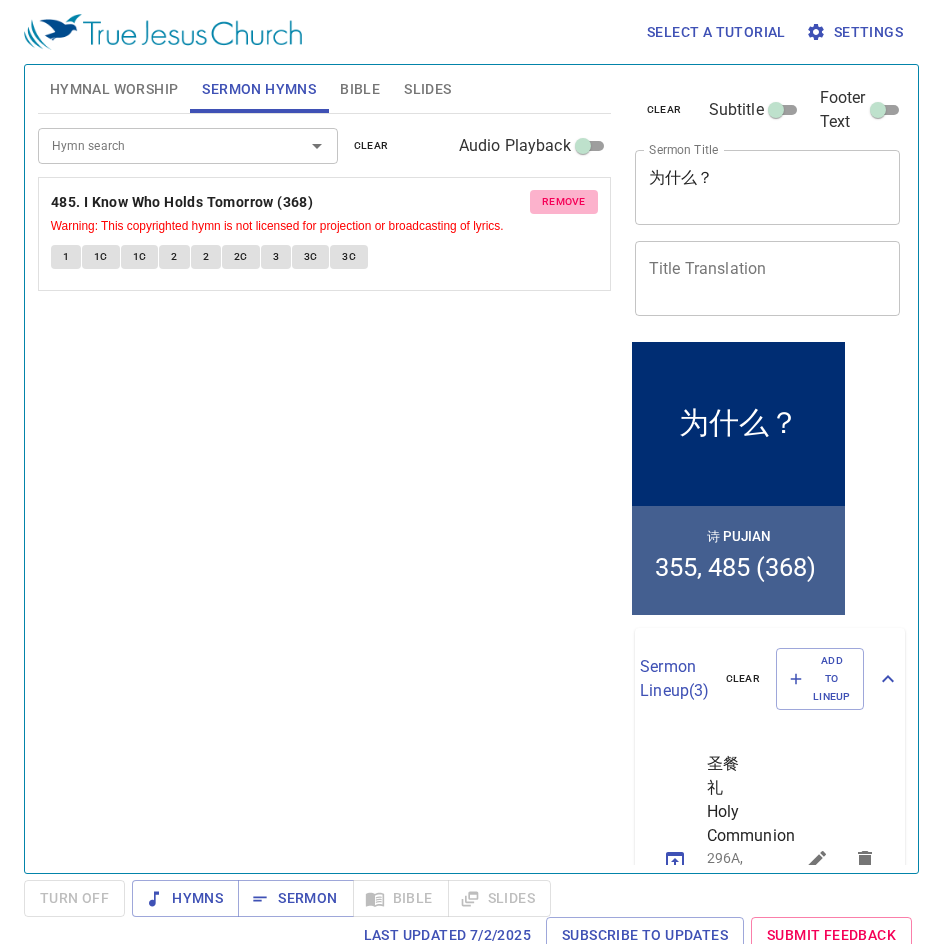click on "remove" at bounding box center (564, 202) 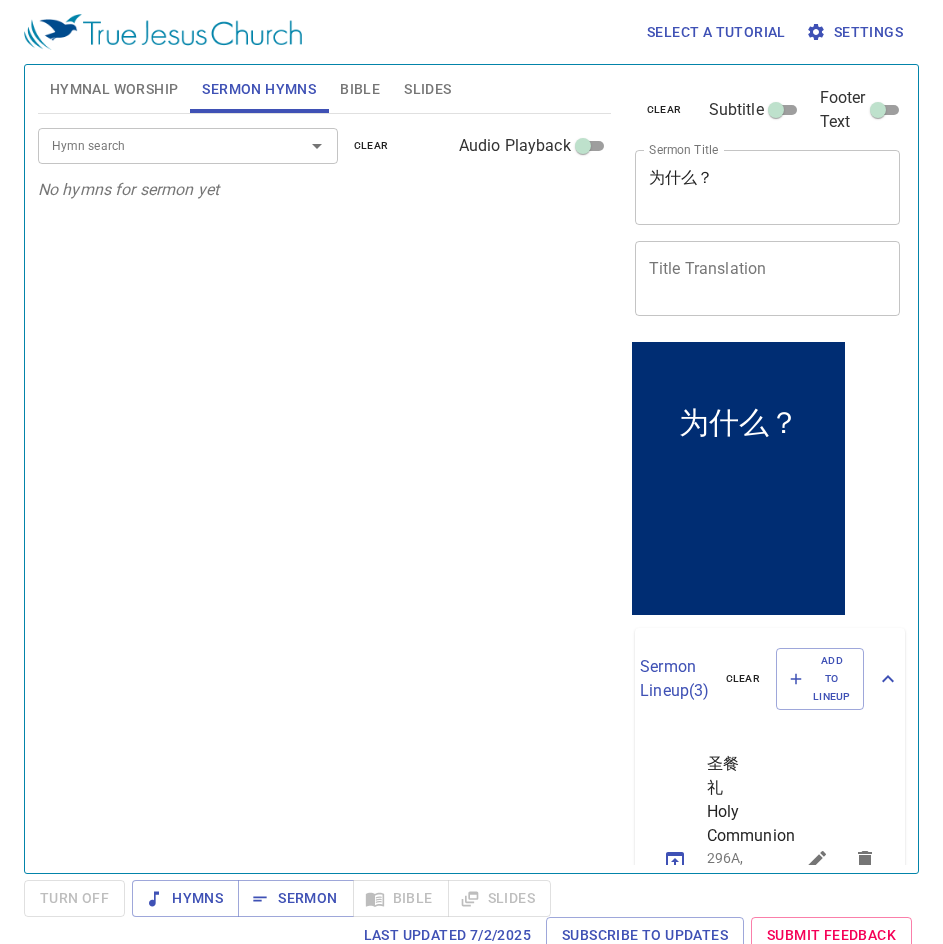 click on "Hymn search Hymn search   clear Audio Playback No hymns for sermon yet" at bounding box center (324, 485) 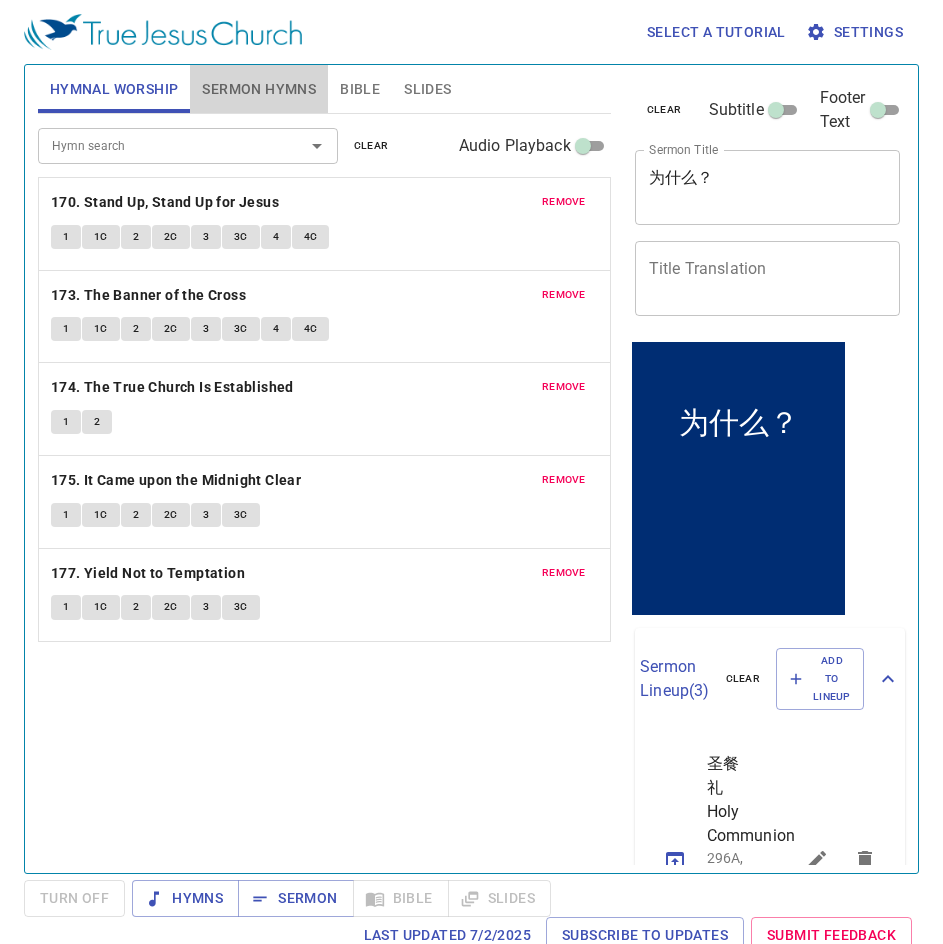 click on "Sermon Hymns" at bounding box center (259, 89) 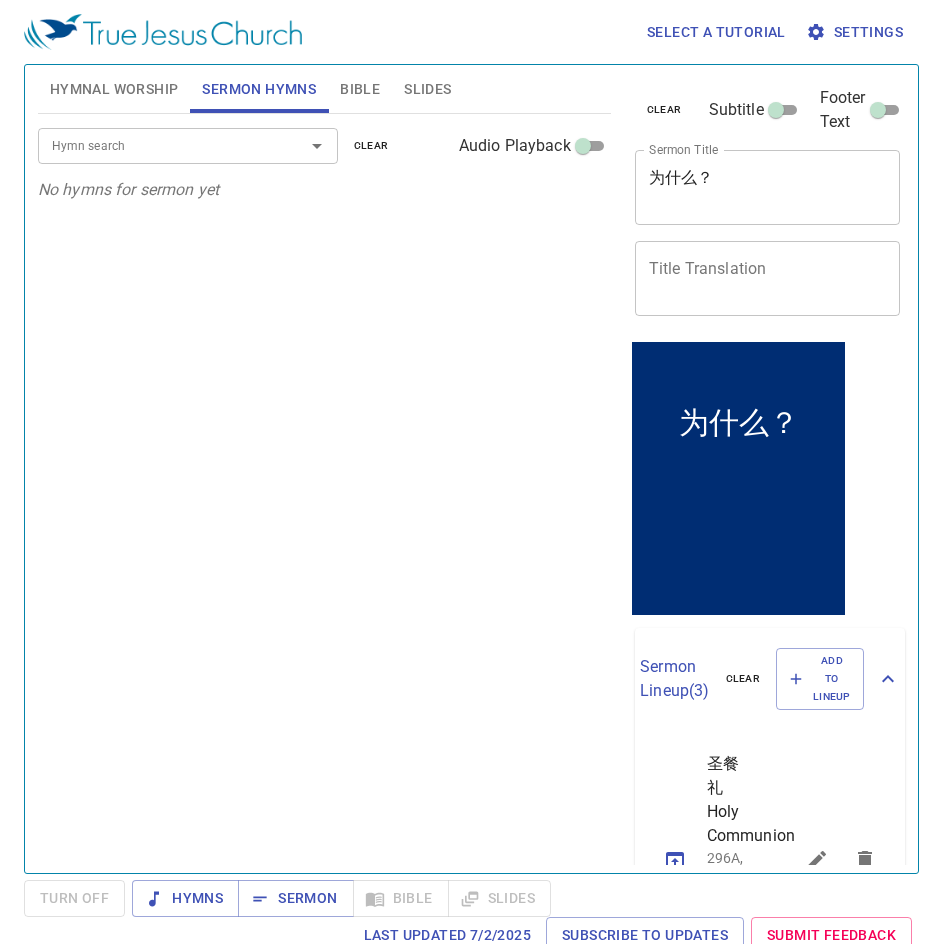 click on "Slides" at bounding box center [427, 89] 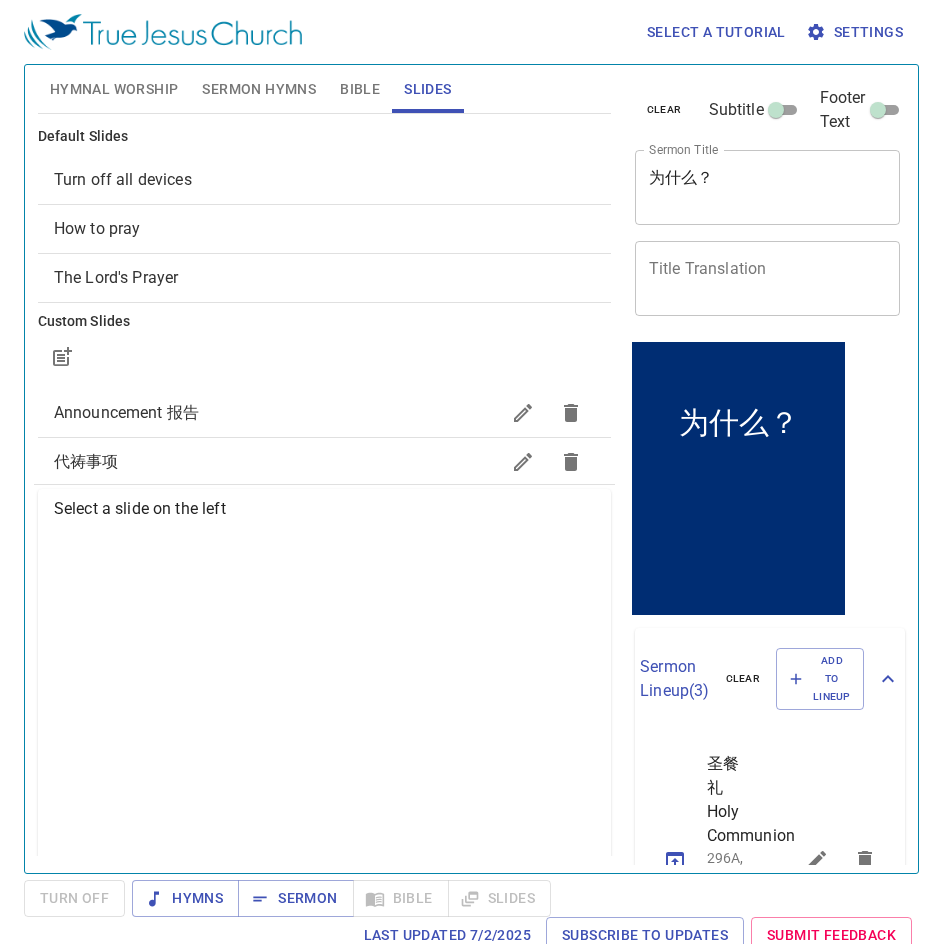 click on "How to pray" at bounding box center (324, 229) 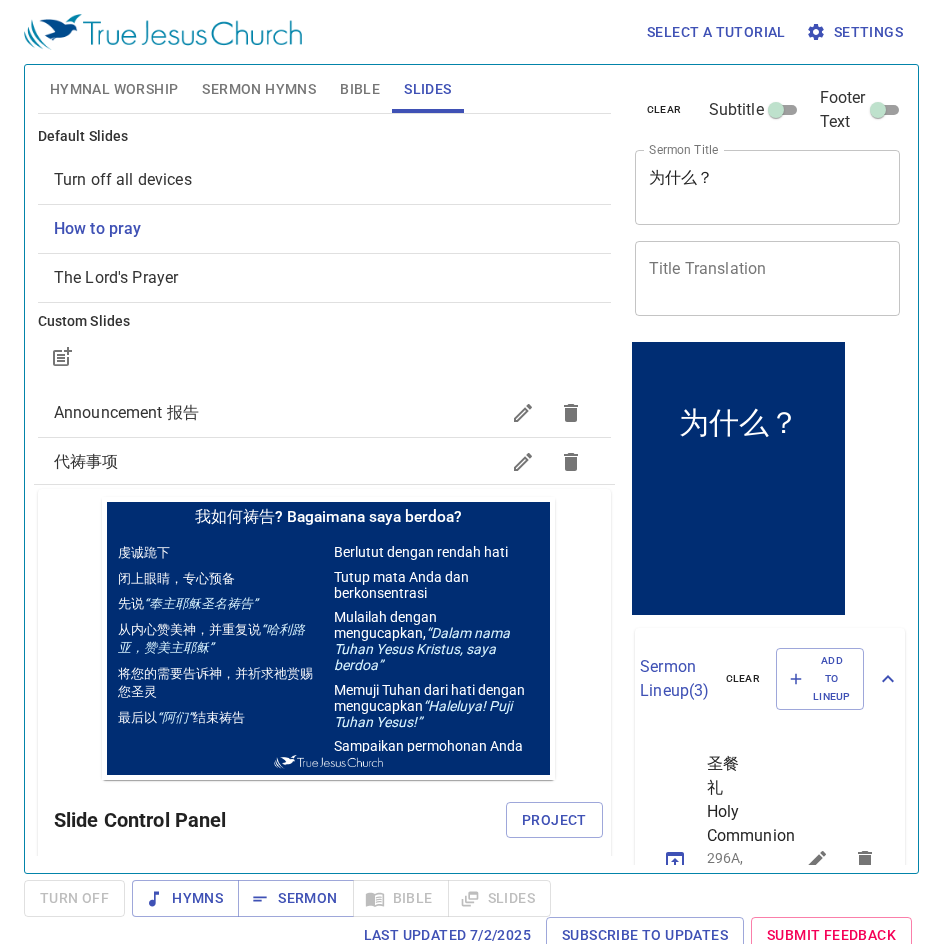 scroll, scrollTop: 0, scrollLeft: 0, axis: both 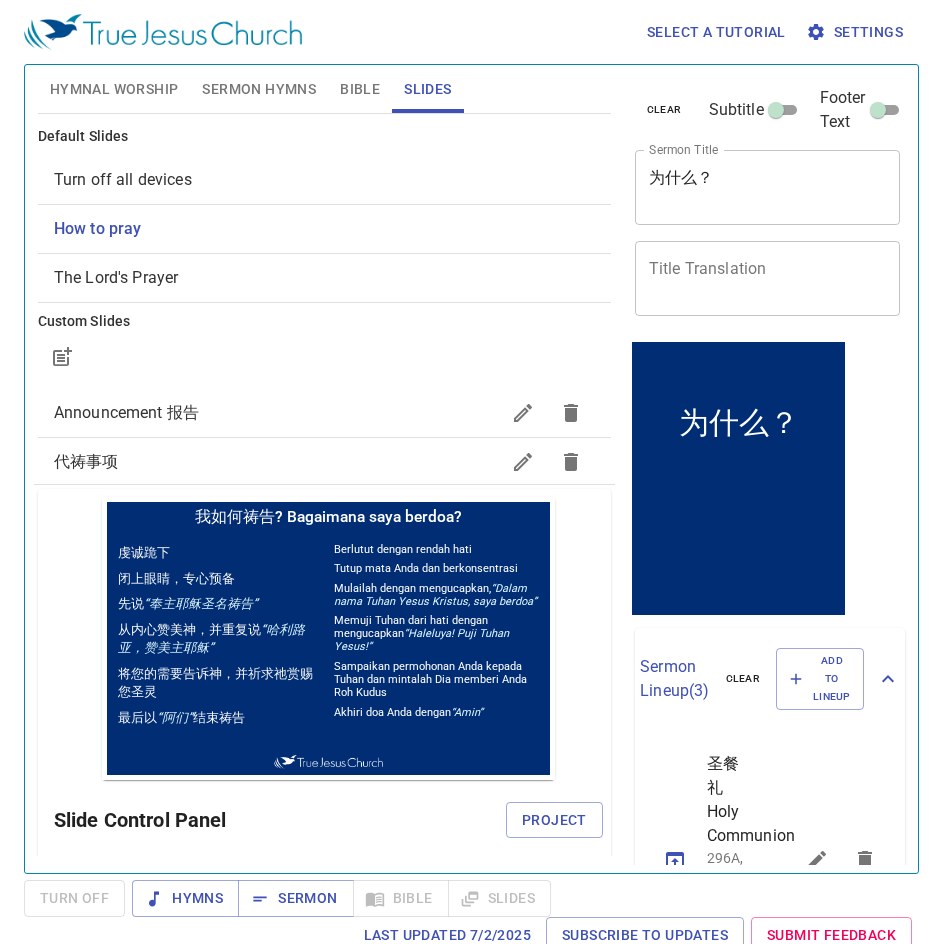 click on "Turn off all devices How to pray The Lord's Prayer" at bounding box center [324, 229] 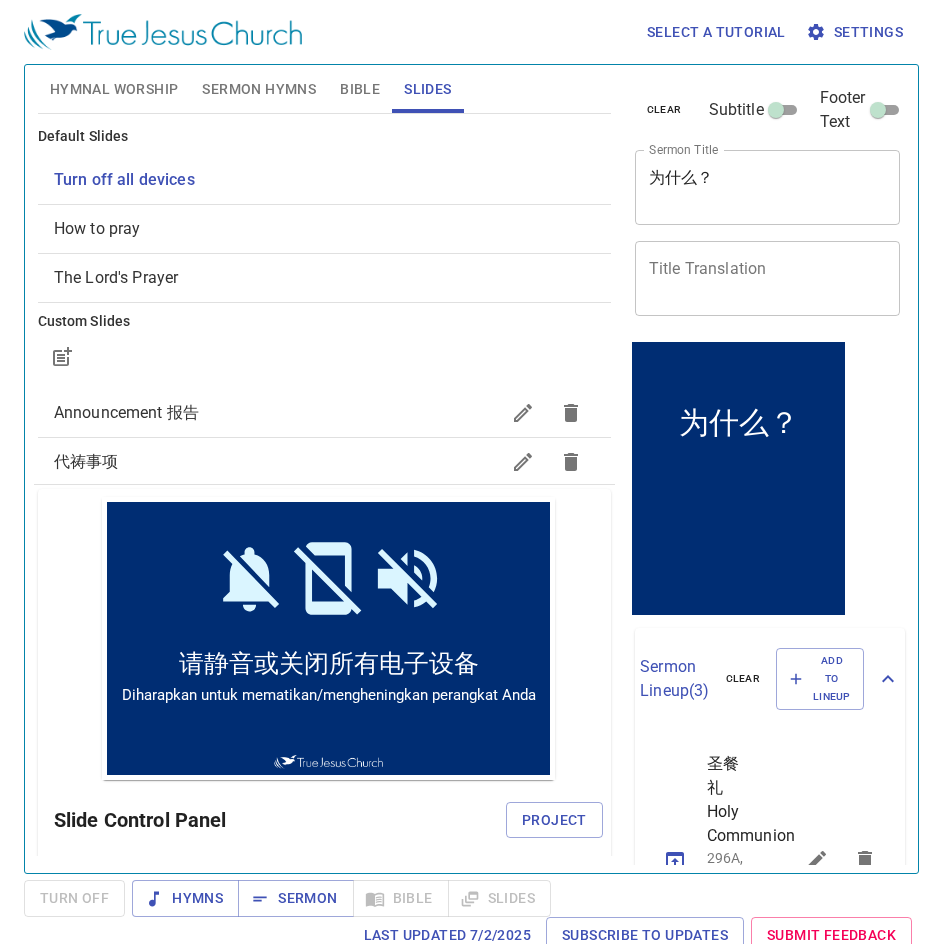 click on "How to pray" at bounding box center (324, 229) 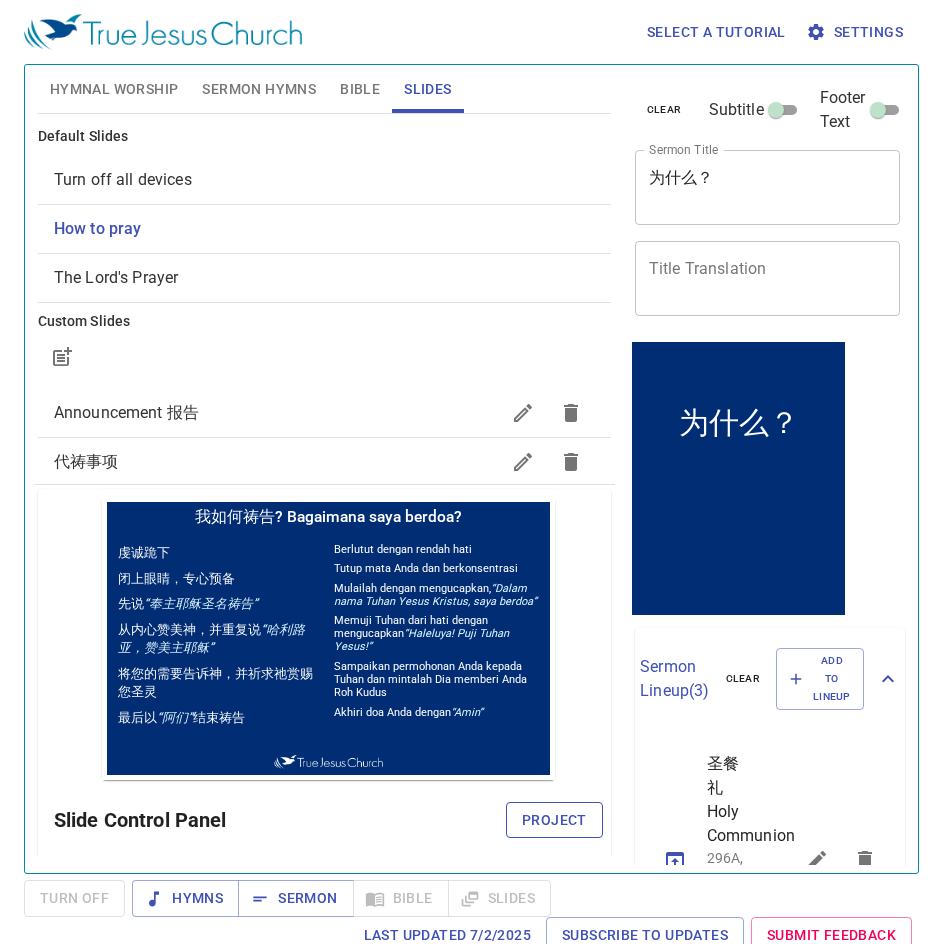 click on "Project" at bounding box center (554, 820) 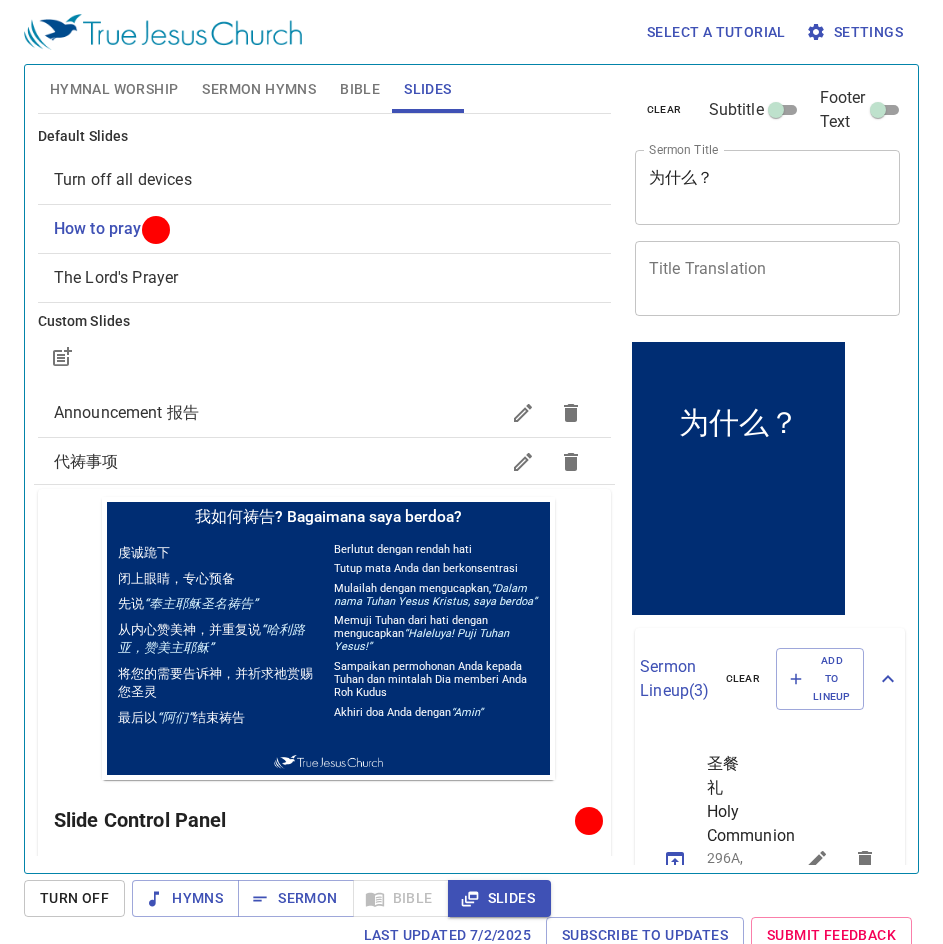 click on "Hymnal Worship" at bounding box center (114, 89) 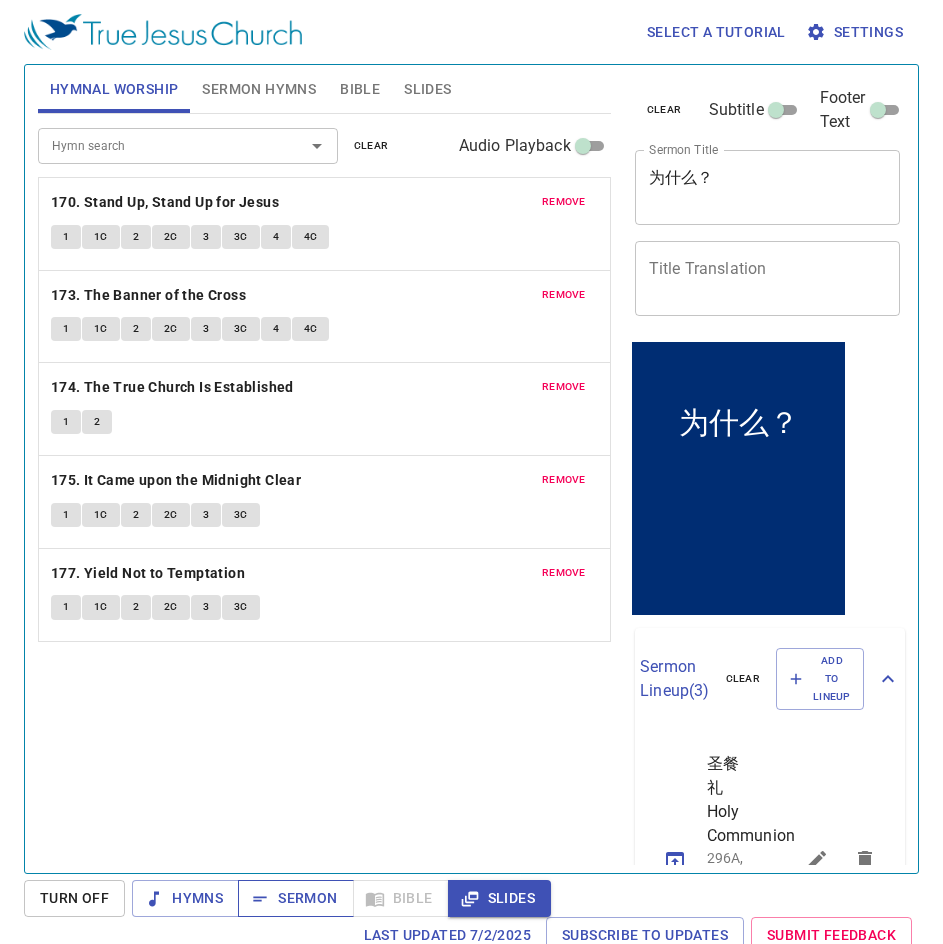 click on "Sermon" at bounding box center (295, 898) 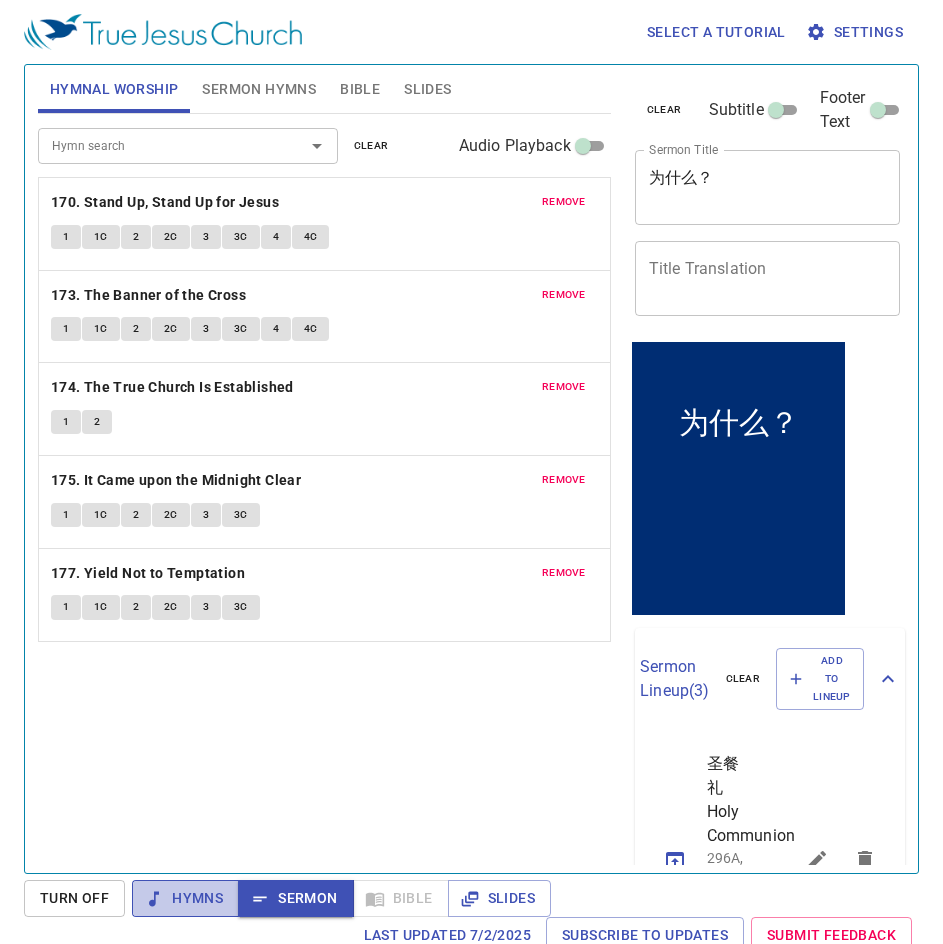click on "Hymns" at bounding box center [185, 898] 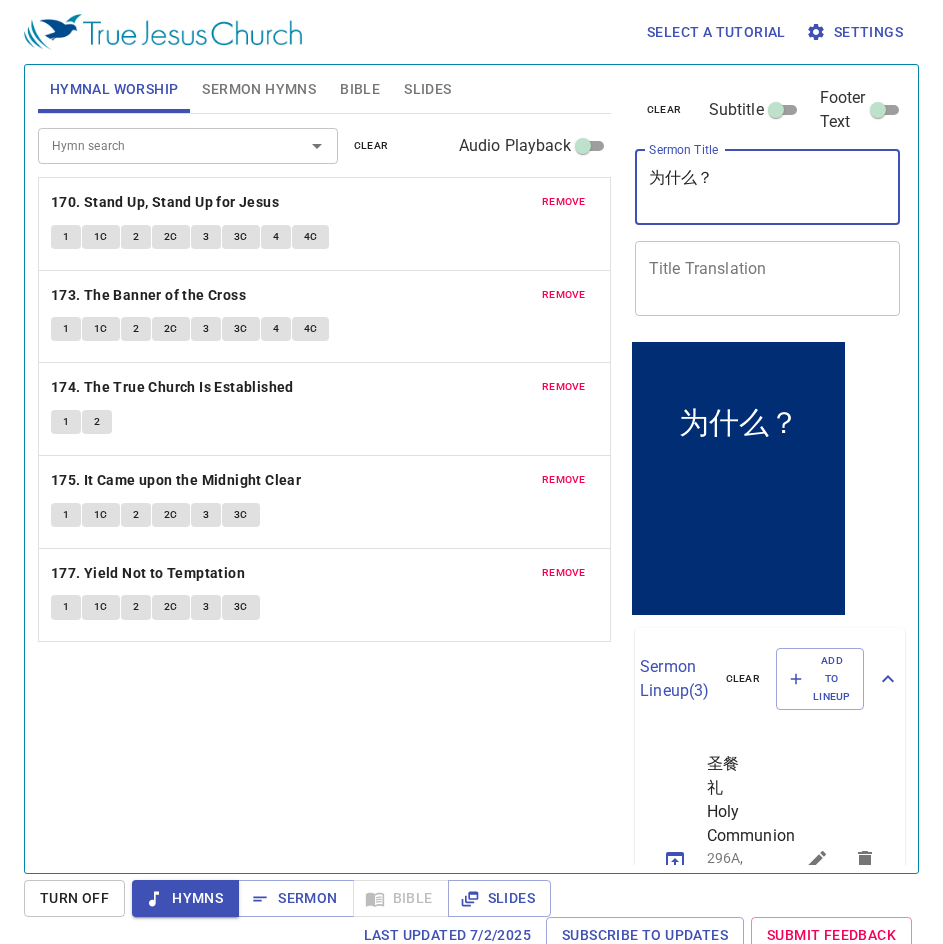 drag, startPoint x: 753, startPoint y: 187, endPoint x: 195, endPoint y: 181, distance: 558.0323 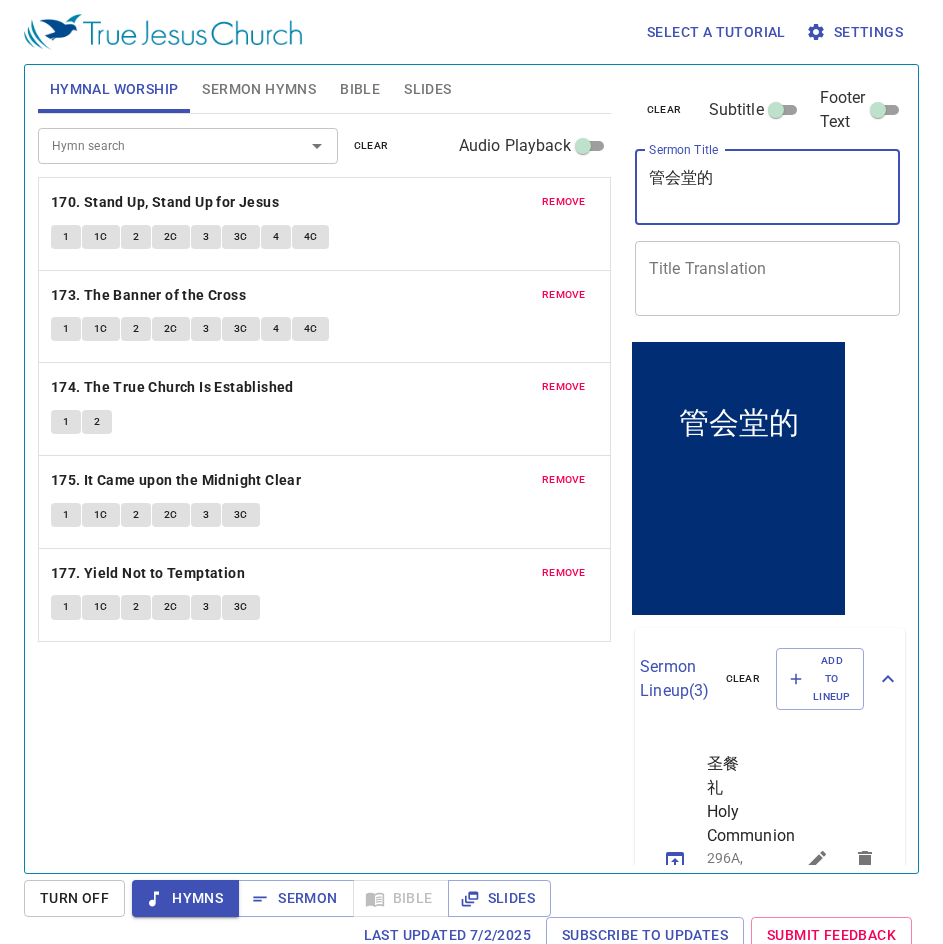 type on "管会堂的" 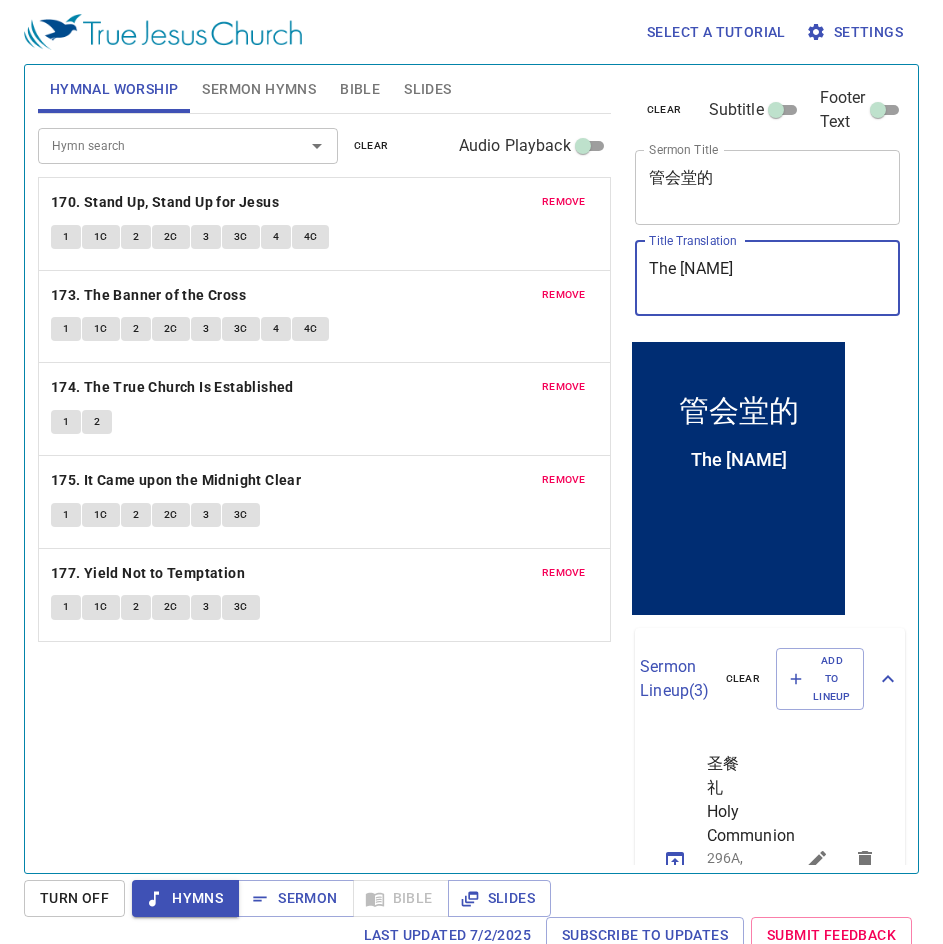 type on "The Synagogue Rulers" 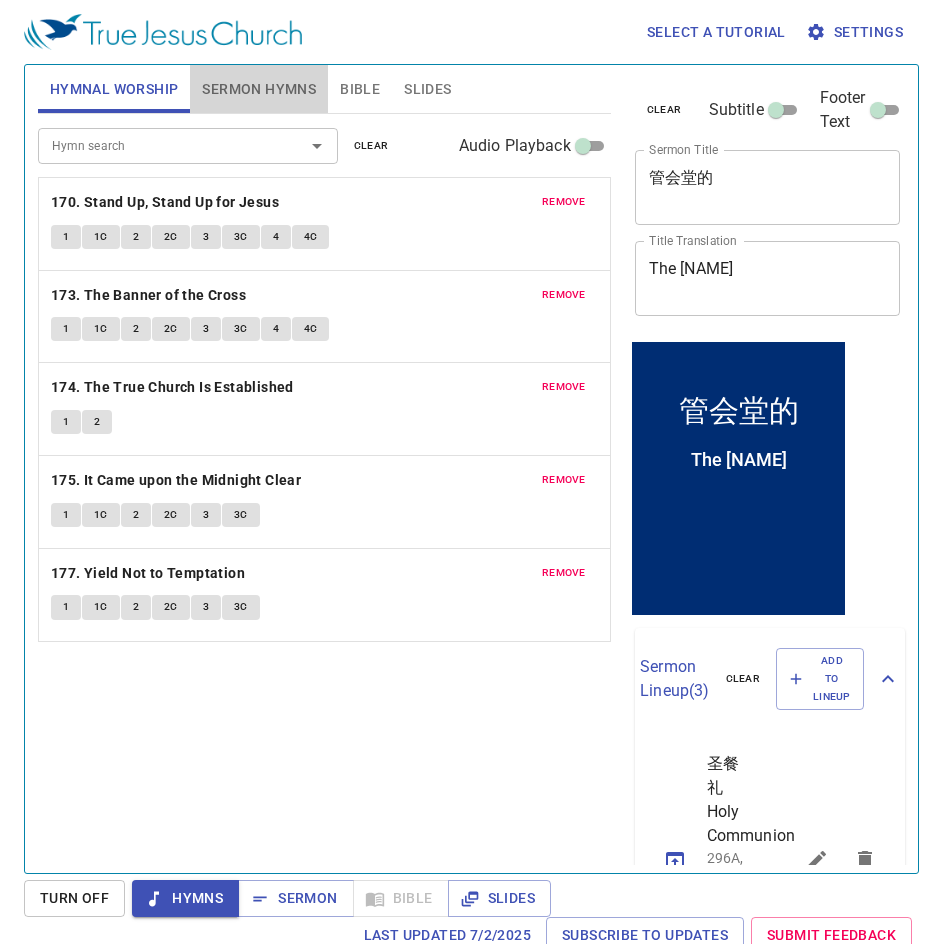 click on "Sermon Hymns" at bounding box center (259, 89) 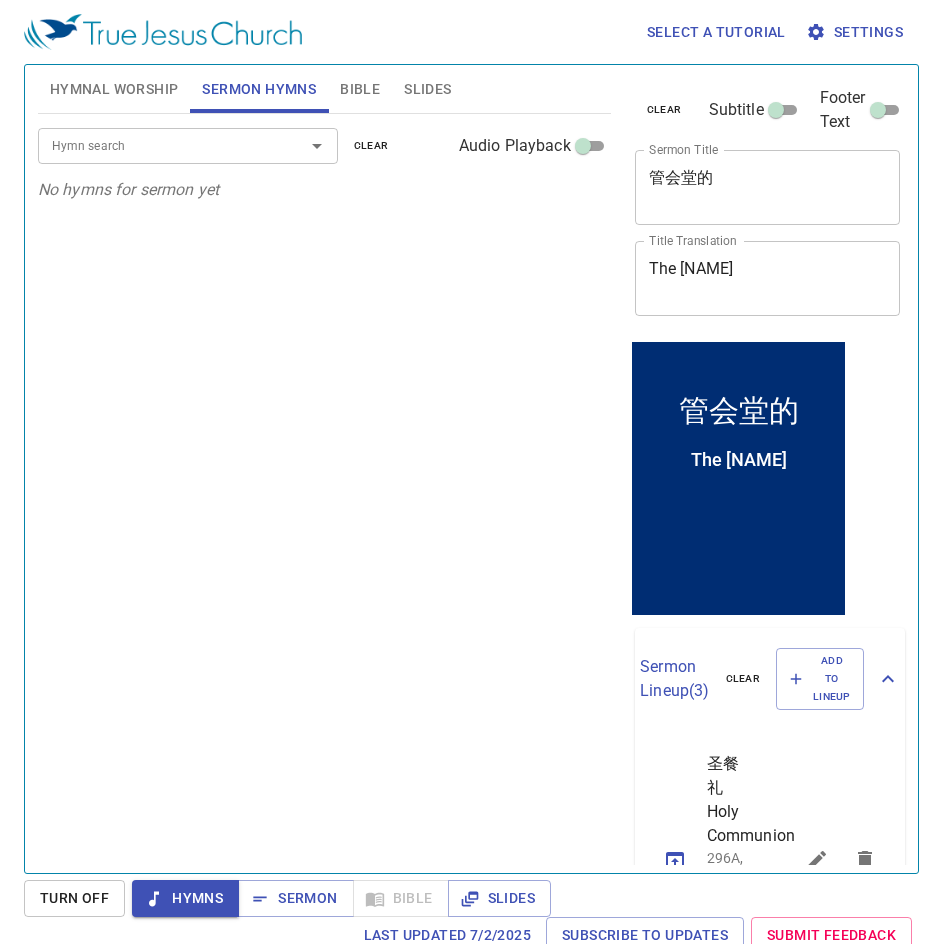 click on "Hymn search" at bounding box center (158, 145) 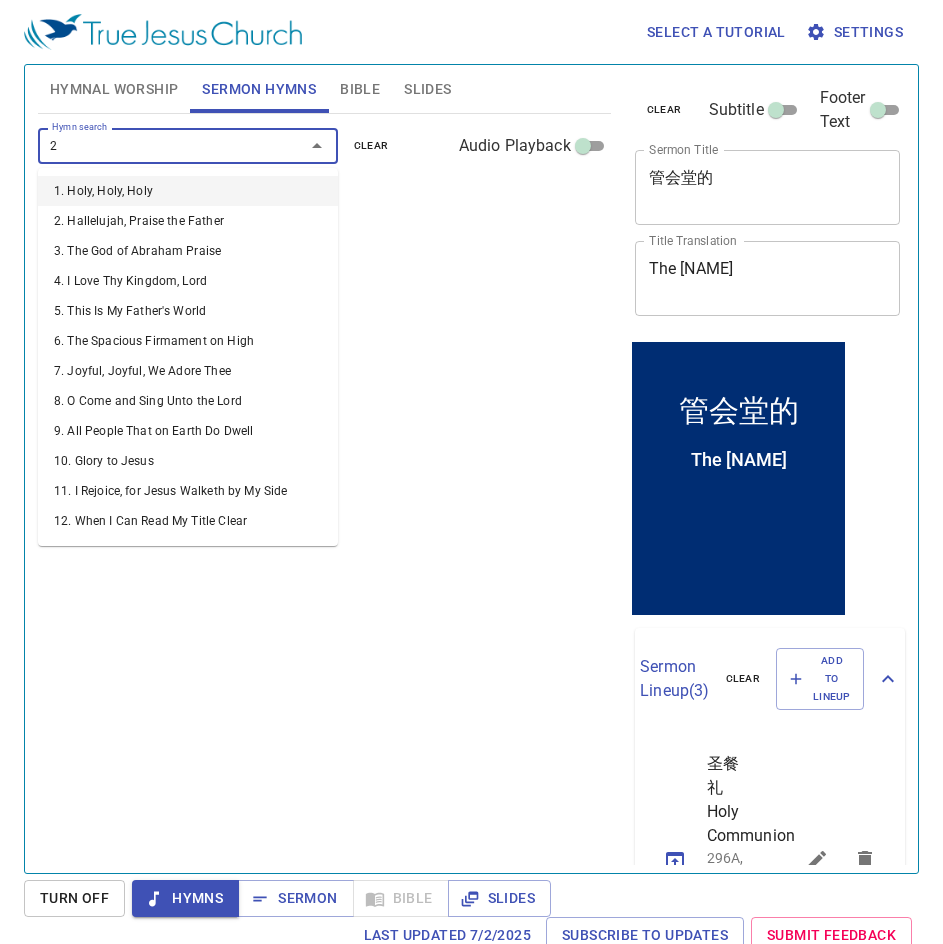 type on "21" 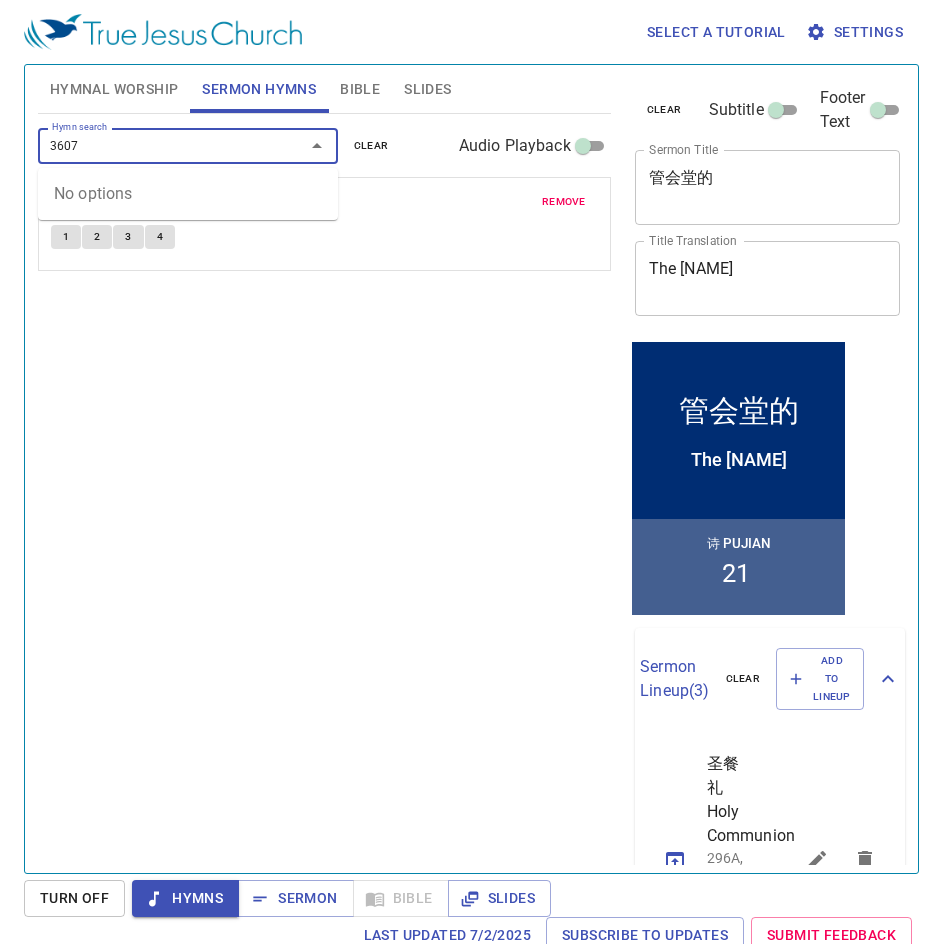 type on "360" 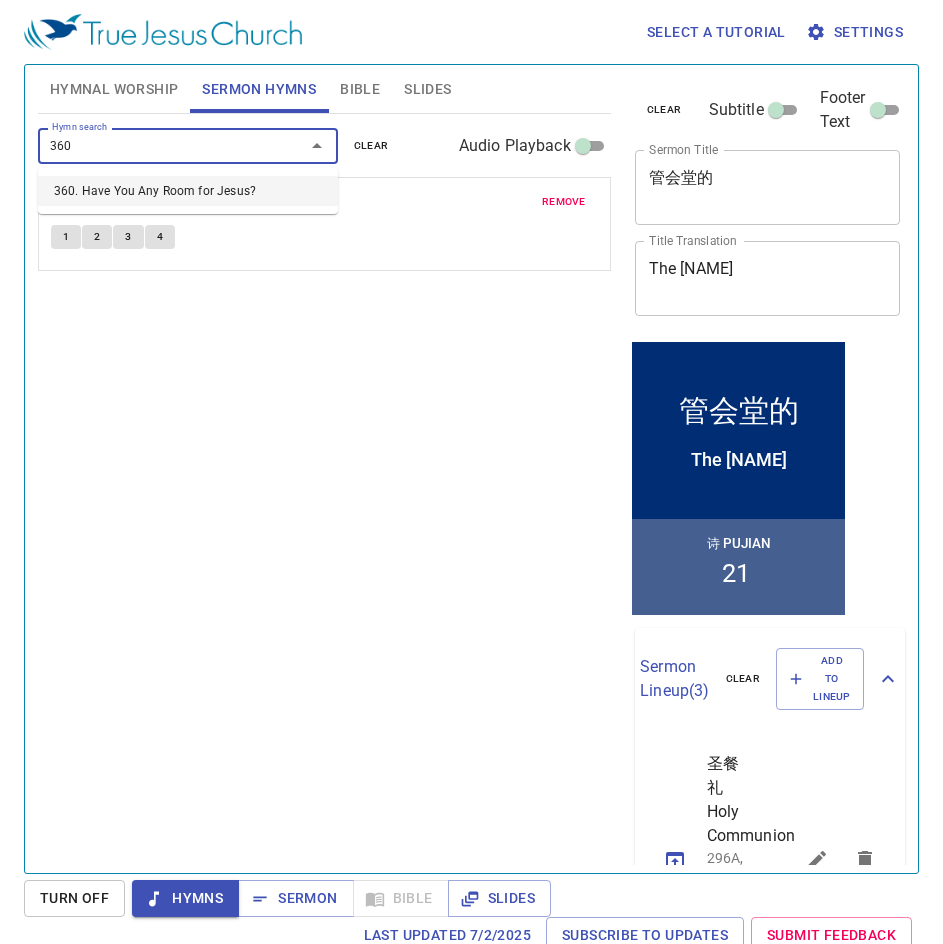 click on "360. Have You Any Room for Jesus?" at bounding box center [188, 191] 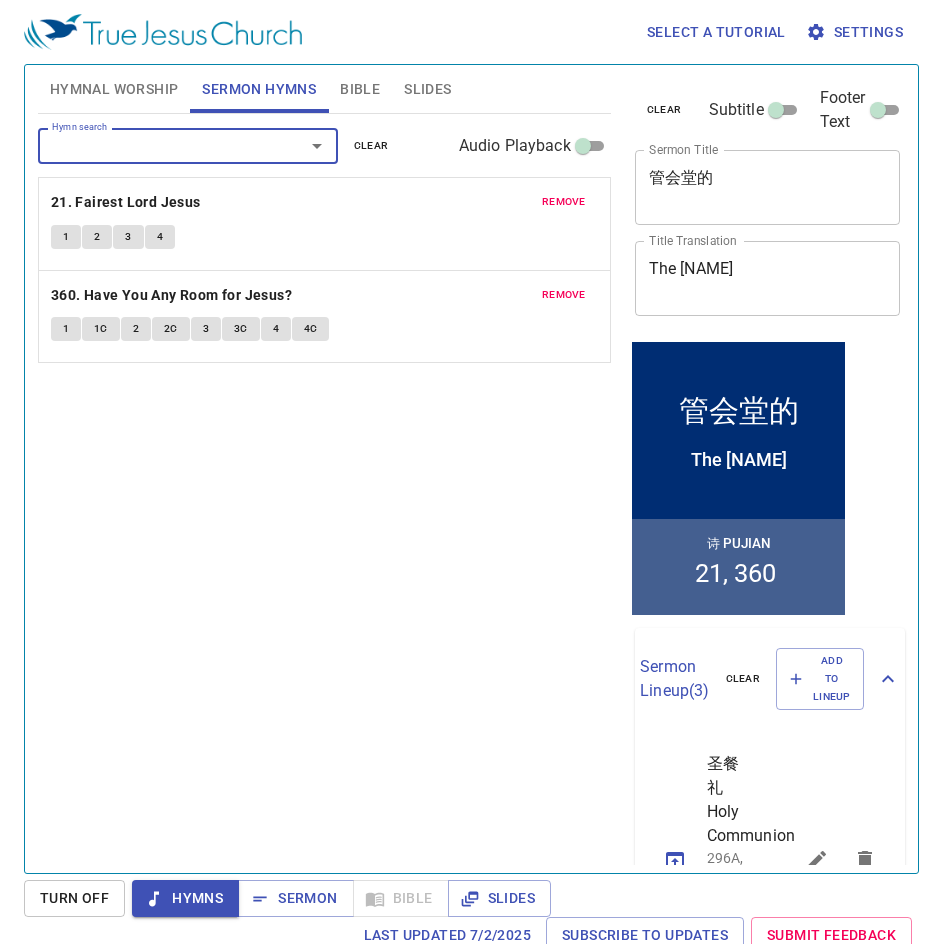 type 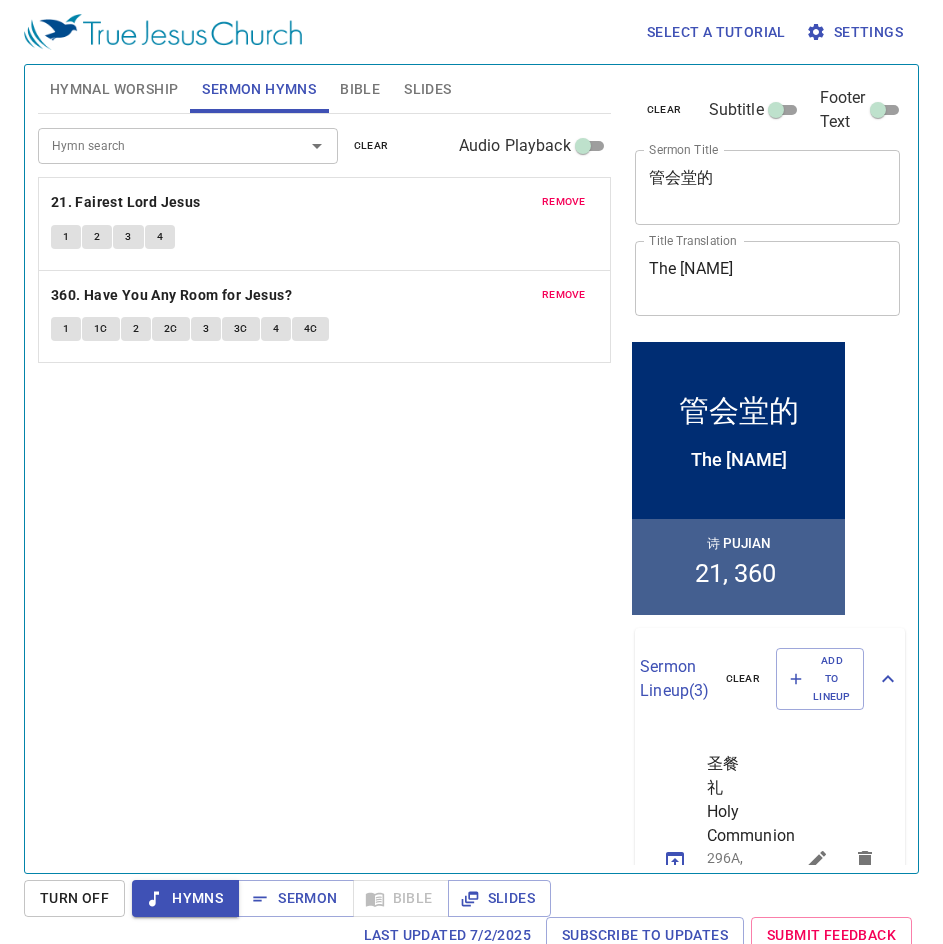 drag, startPoint x: 269, startPoint y: 461, endPoint x: 226, endPoint y: 833, distance: 374.47696 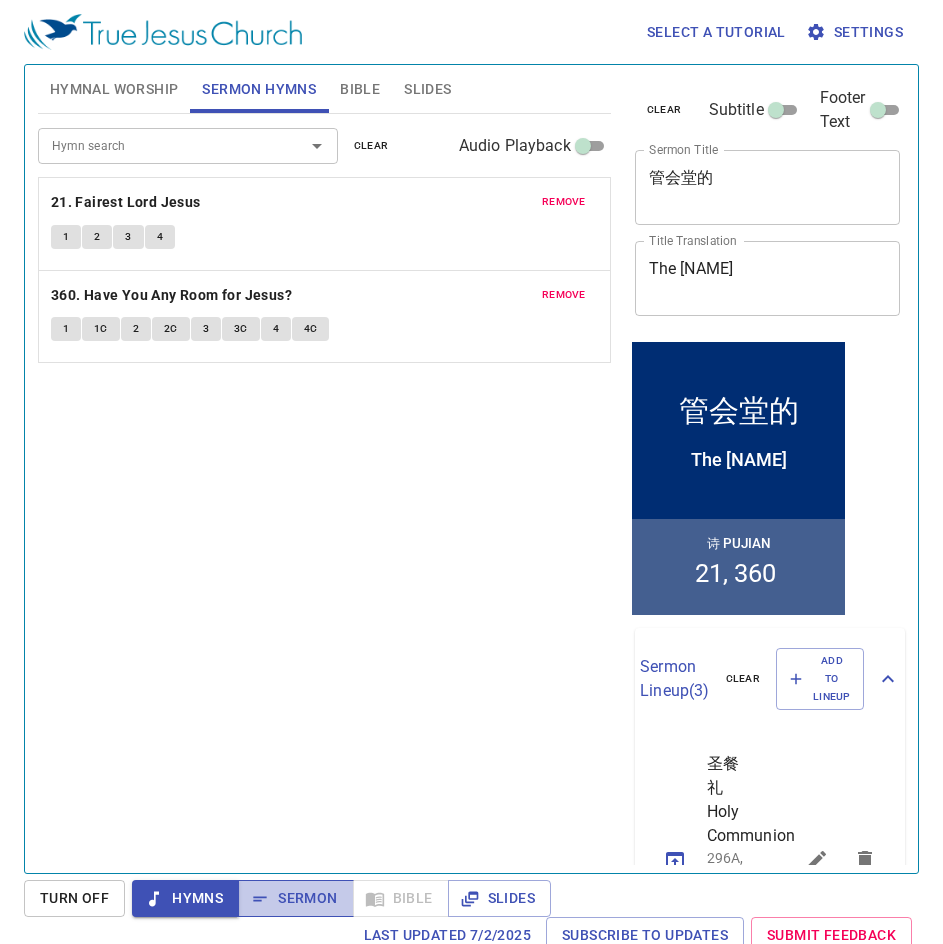 click on "Sermon" at bounding box center (295, 898) 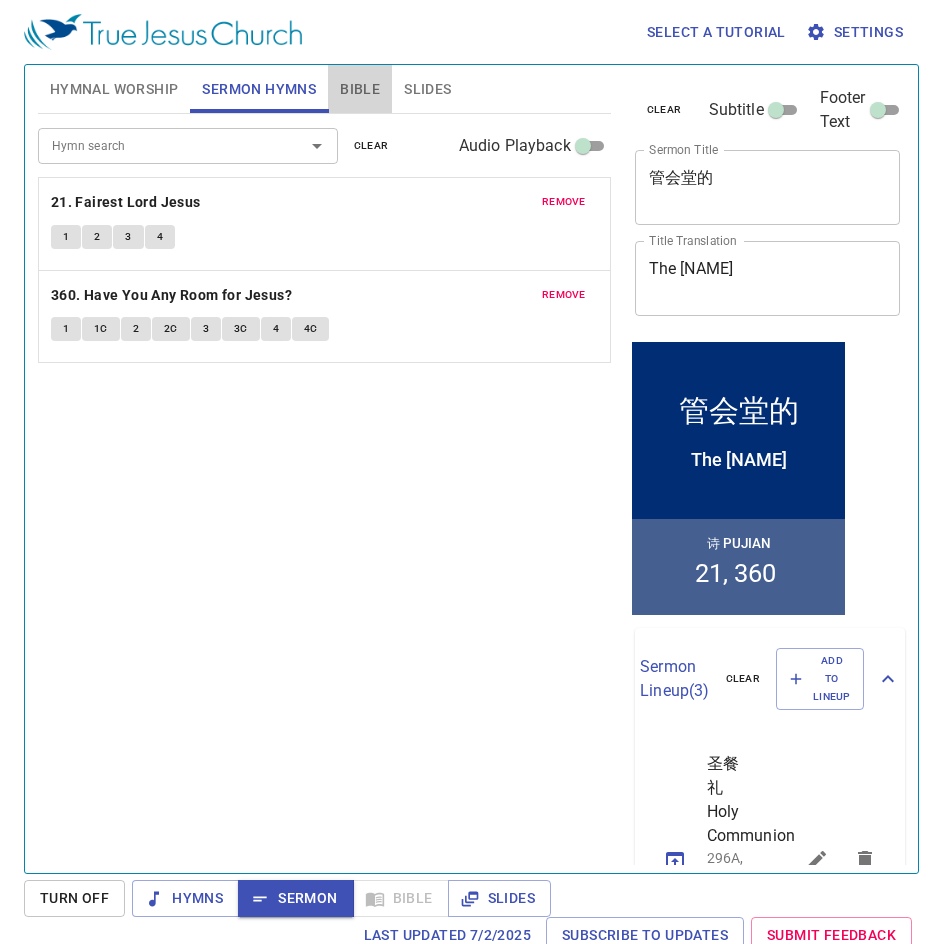 click on "Bible" at bounding box center [360, 89] 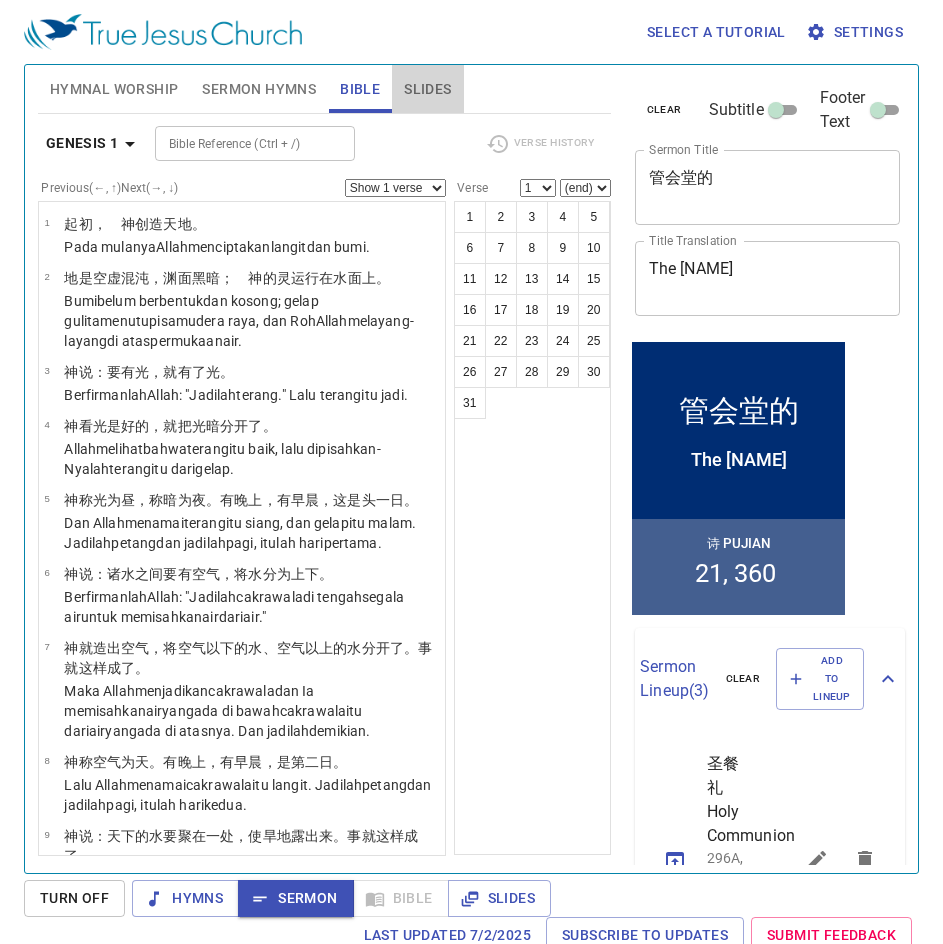 click on "Slides" at bounding box center (427, 89) 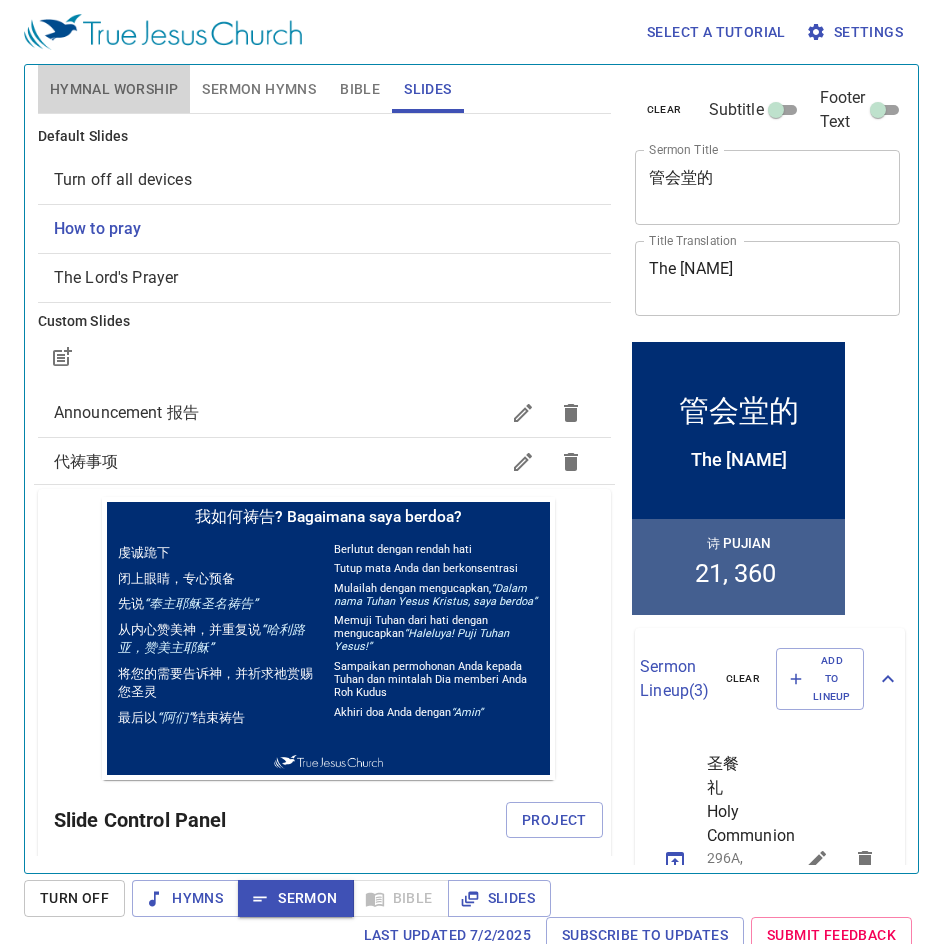 click on "Hymnal Worship" at bounding box center (114, 89) 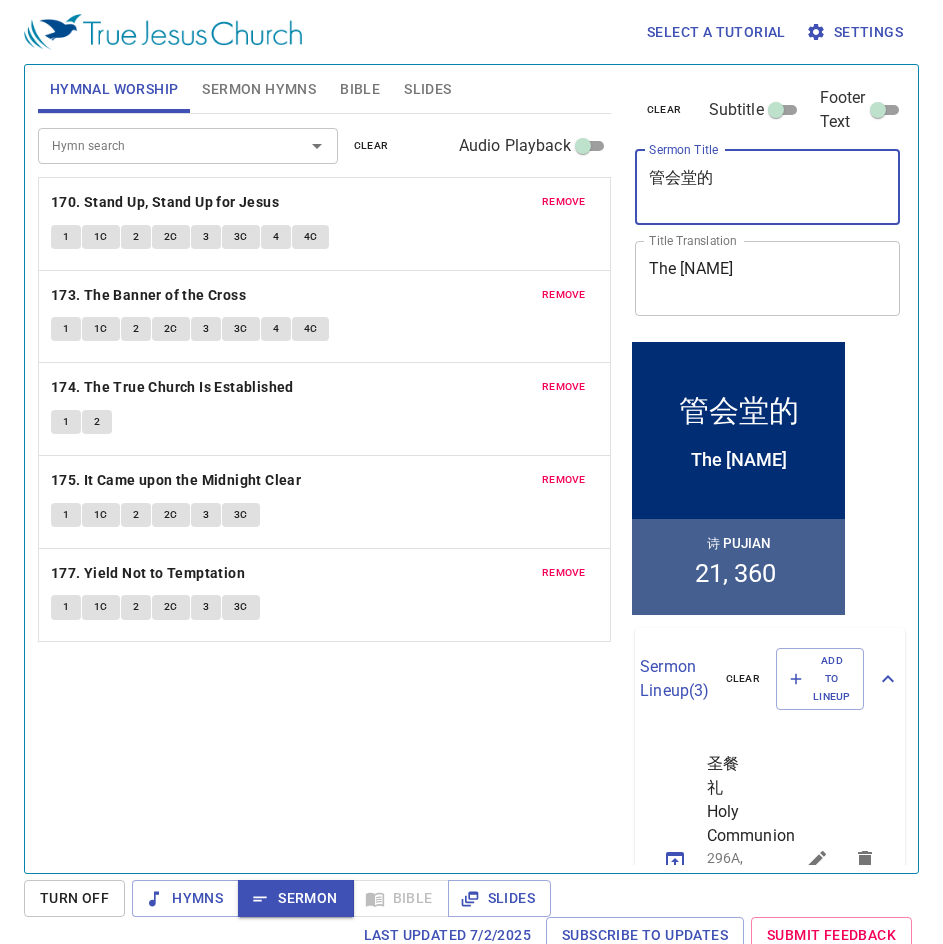 drag, startPoint x: 758, startPoint y: 180, endPoint x: 74, endPoint y: 87, distance: 690.2934 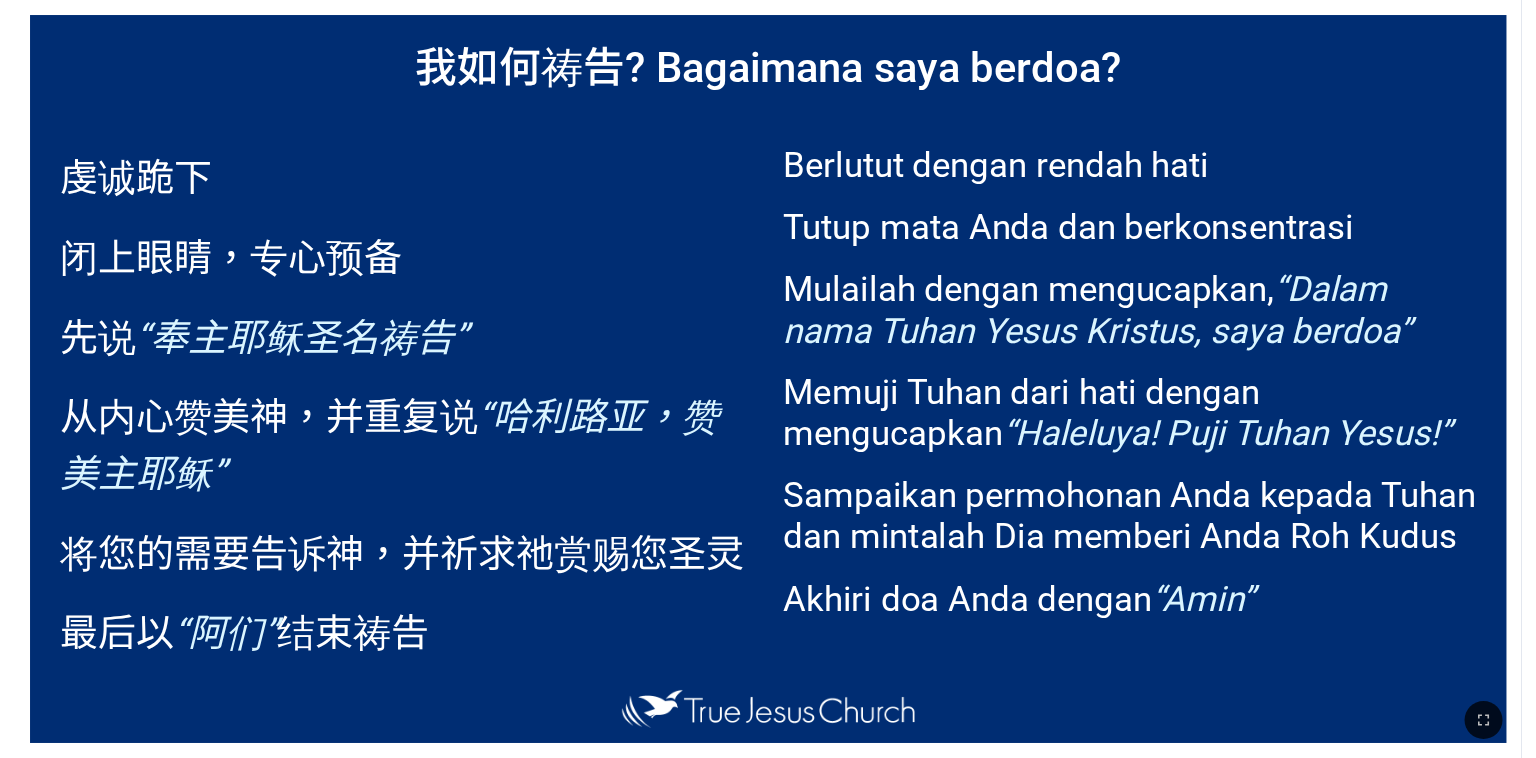 scroll, scrollTop: 0, scrollLeft: 0, axis: both 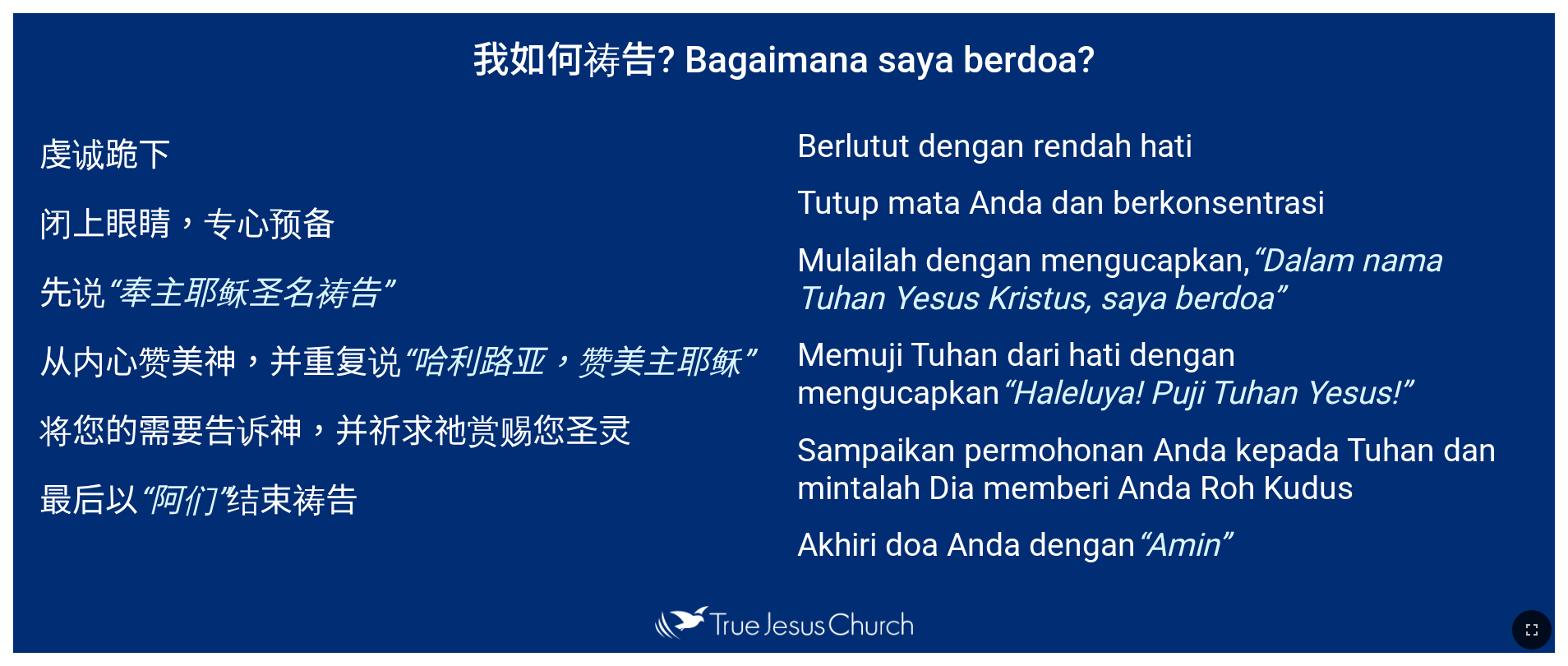 click on "Berlutut dengan rendah hati Tutup mata Anda dan berkonsentrasi Mulailah dengan mengucapkan,  “Dalam nama Tuhan Yesus Kristus, saya berdoa” Memuji Tuhan dari hati dengan mengucapkan  “Haleluya! Puji Tuhan Yesus!” Sampaikan permohonan Anda kepada Tuhan dan mintalah Dia memberi Anda Roh Kudus Akhiri doa Anda dengan  “Amin”" at bounding box center [1169, 351] 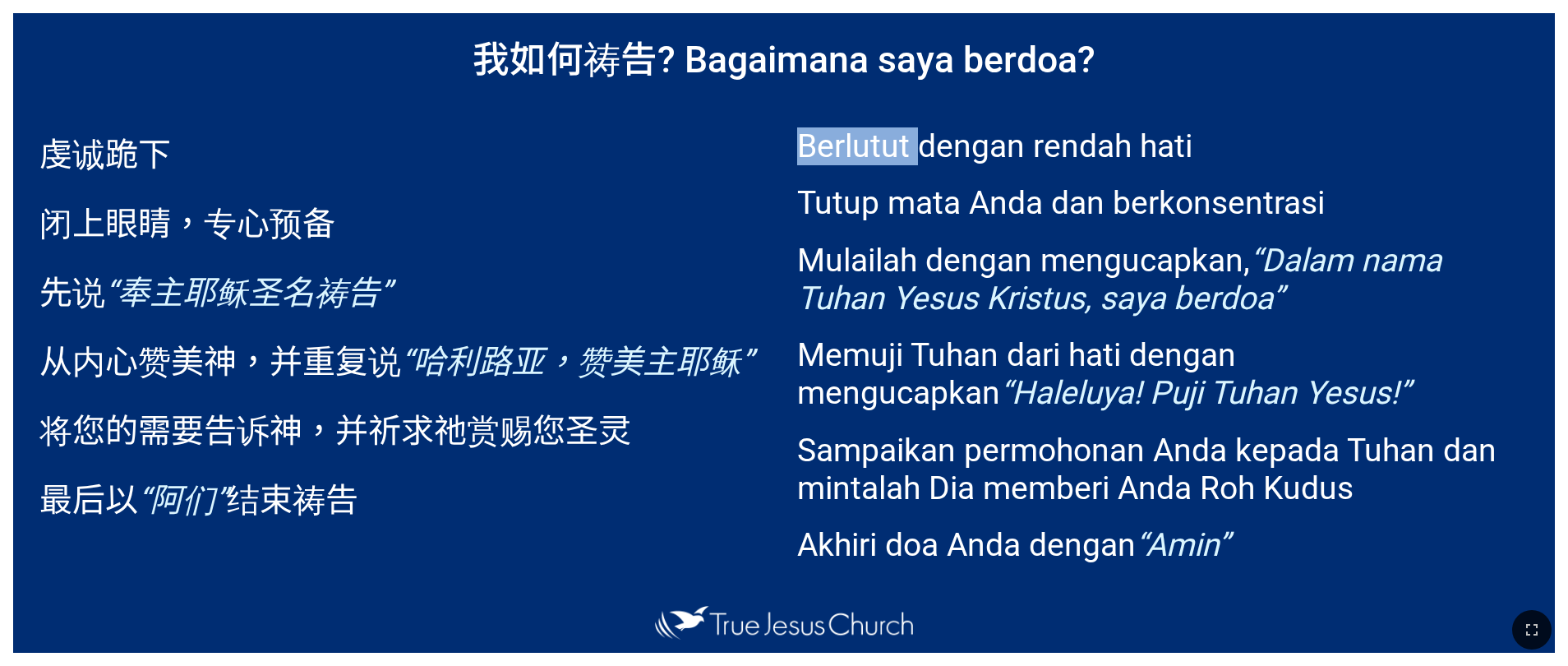 click on "Berlutut dengan rendah hati Tutup mata Anda dan berkonsentrasi Mulailah dengan mengucapkan,  “Dalam nama Tuhan Yesus Kristus, saya berdoa” Memuji Tuhan dari hati dengan mengucapkan  “Haleluya! Puji Tuhan Yesus!” Sampaikan permohonan Anda kepada Tuhan dan mintalah Dia memberi Anda Roh Kudus Akhiri doa Anda dengan  “Amin”" at bounding box center [1169, 351] 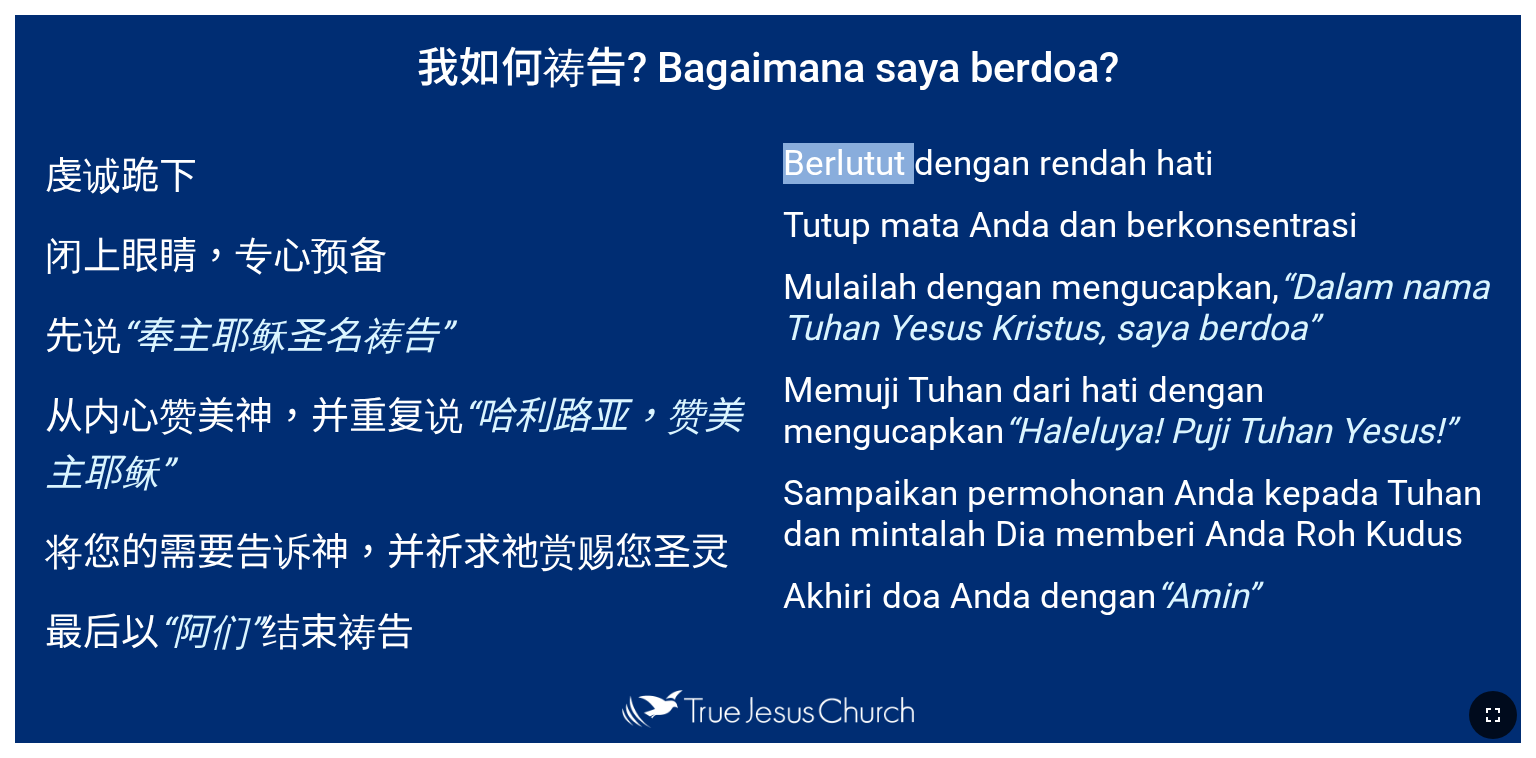 click 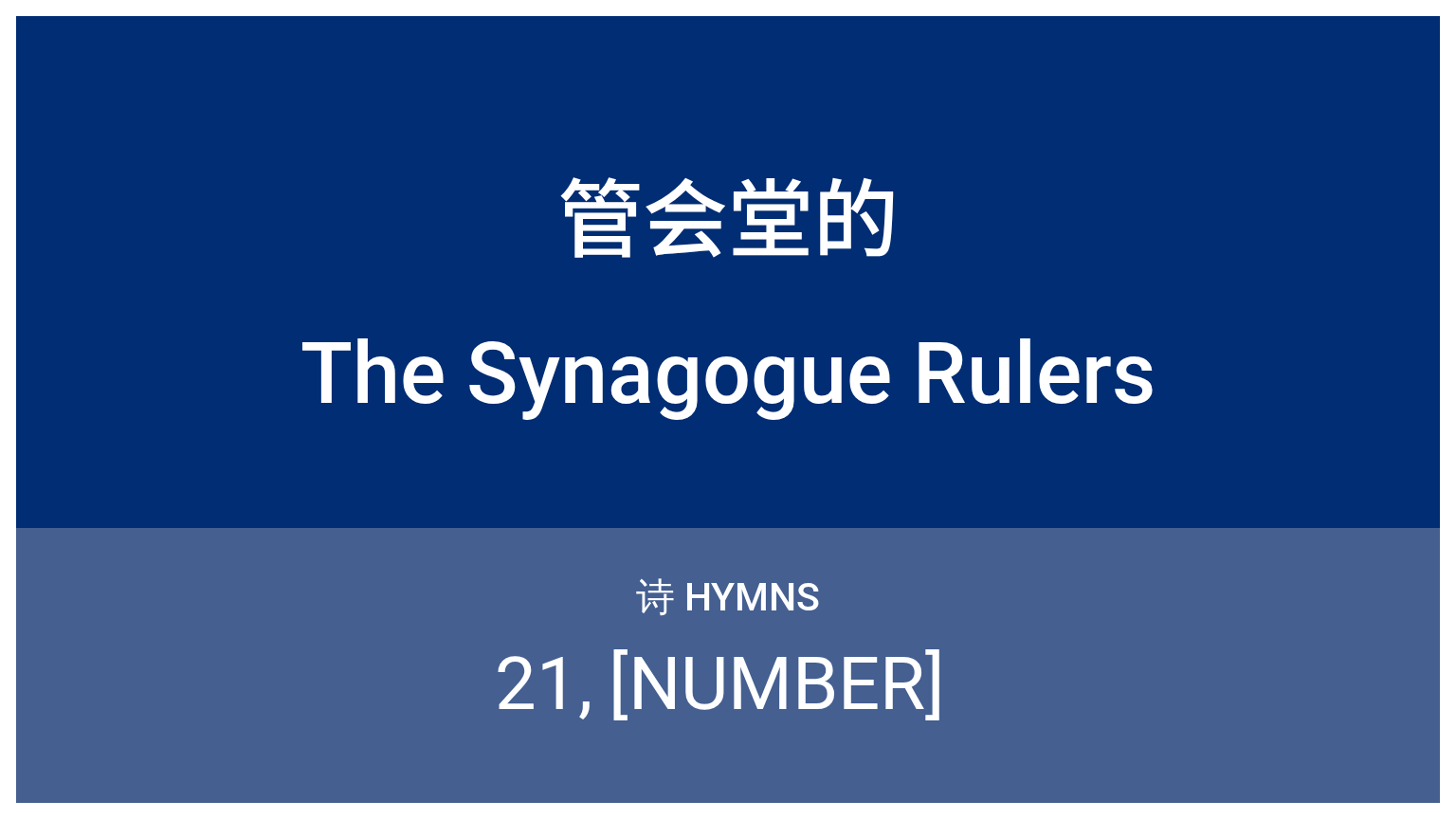 click on "The Synagogue Rulers" at bounding box center [728, 373] 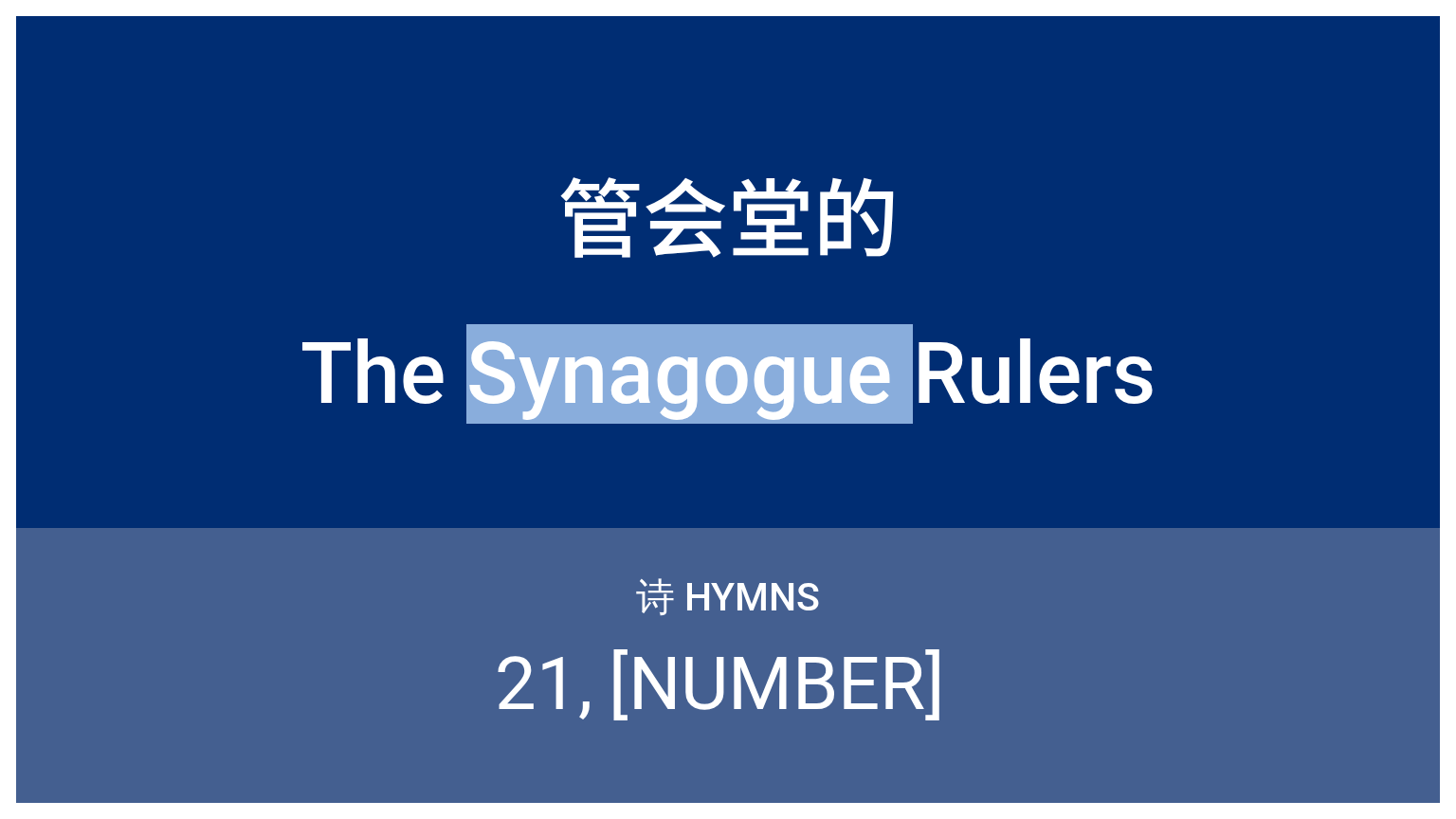 click on "The Synagogue Rulers" at bounding box center (728, 373) 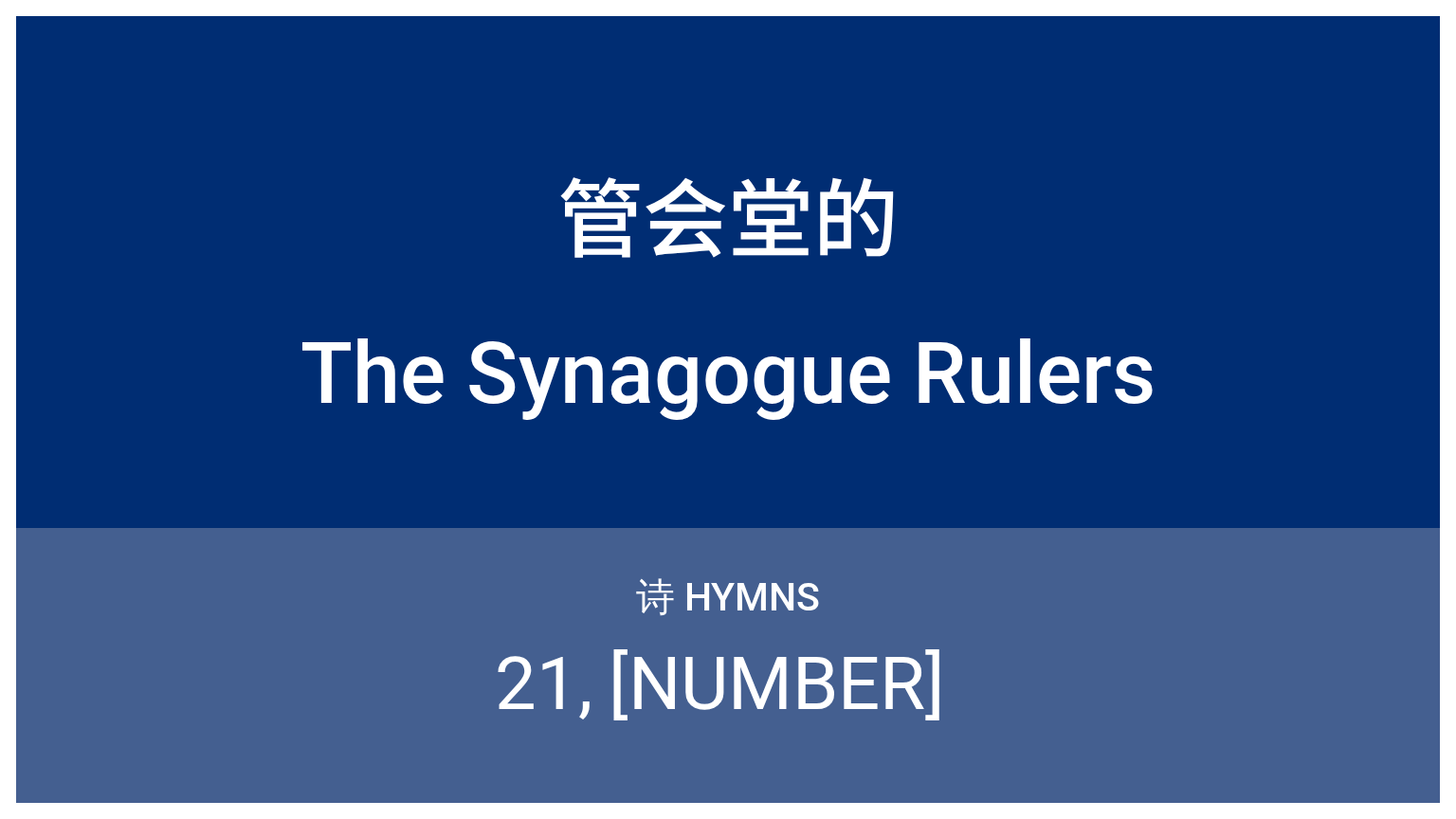 click on "The Synagogue Rulers" at bounding box center [728, 378] 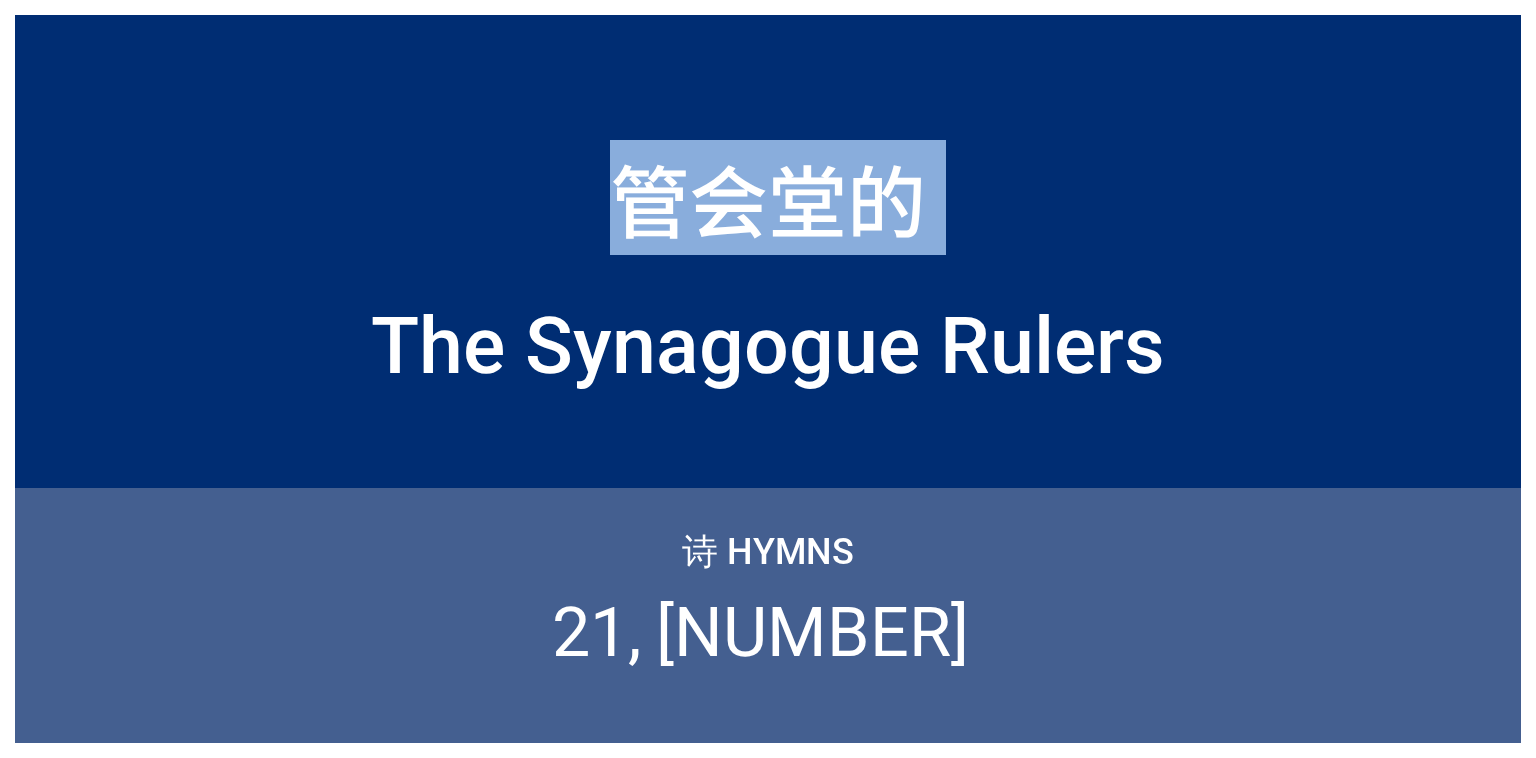 click on "管会堂的" at bounding box center [768, 160] 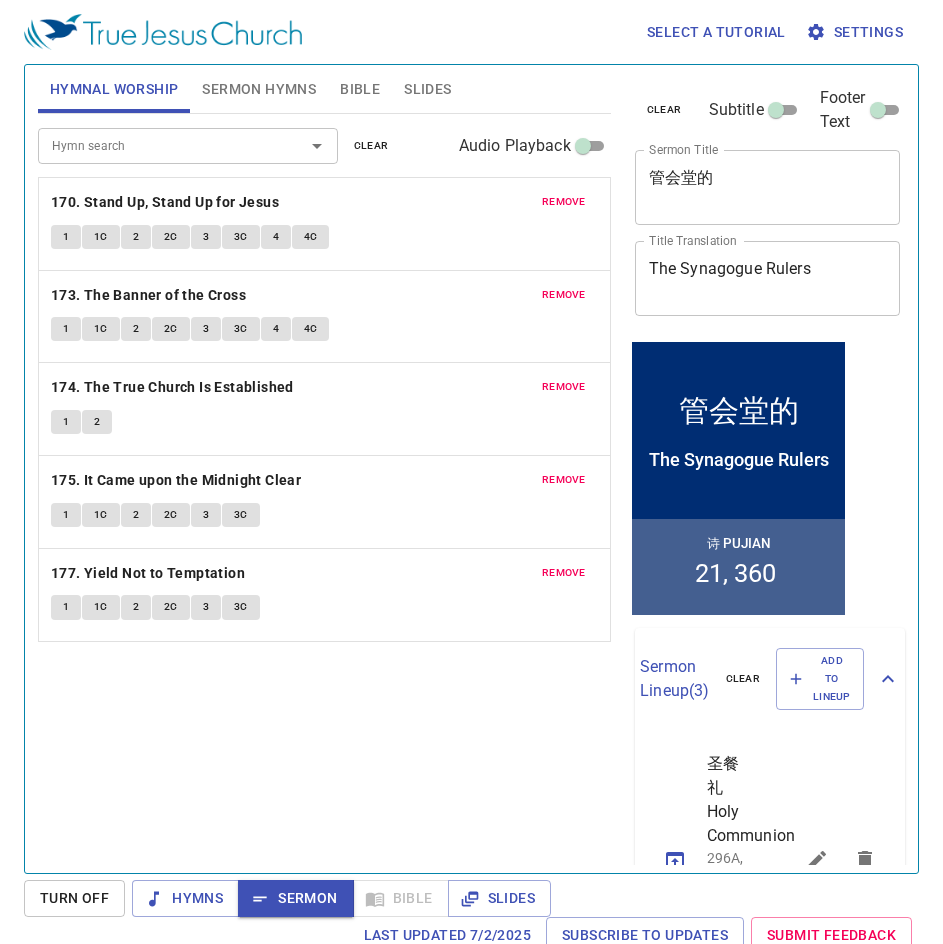 scroll, scrollTop: 0, scrollLeft: 0, axis: both 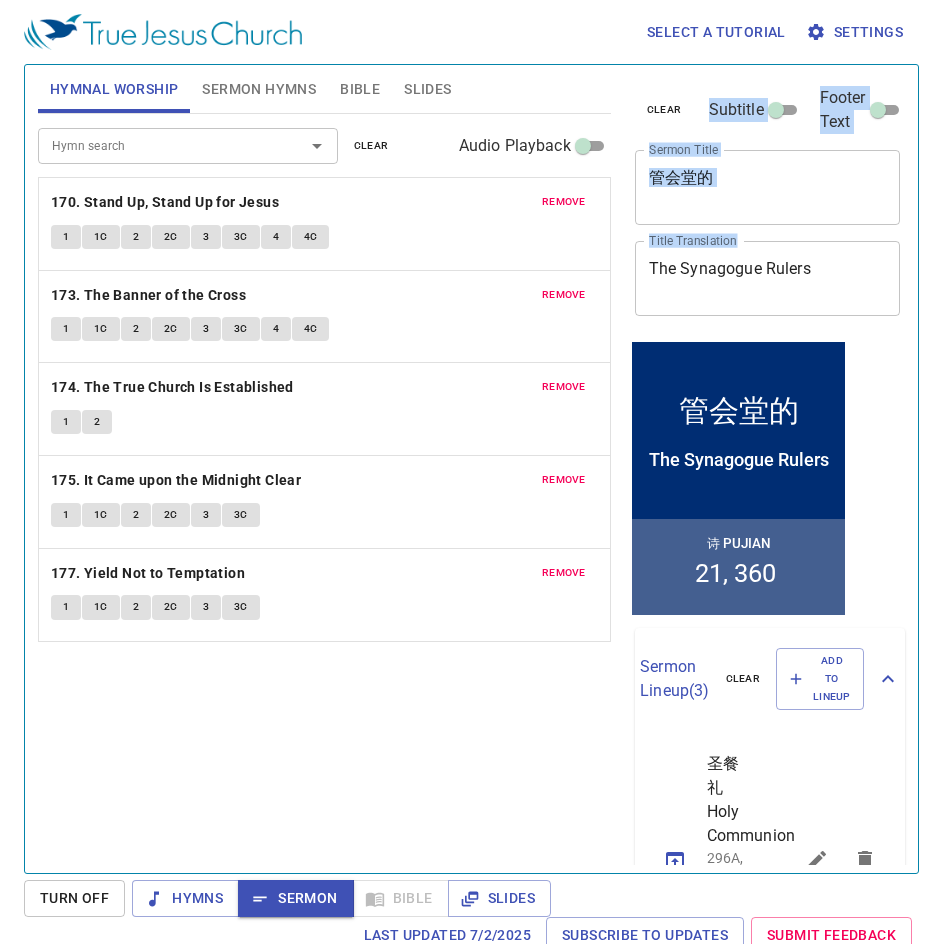 drag, startPoint x: 859, startPoint y: 254, endPoint x: 346, endPoint y: 267, distance: 513.1647 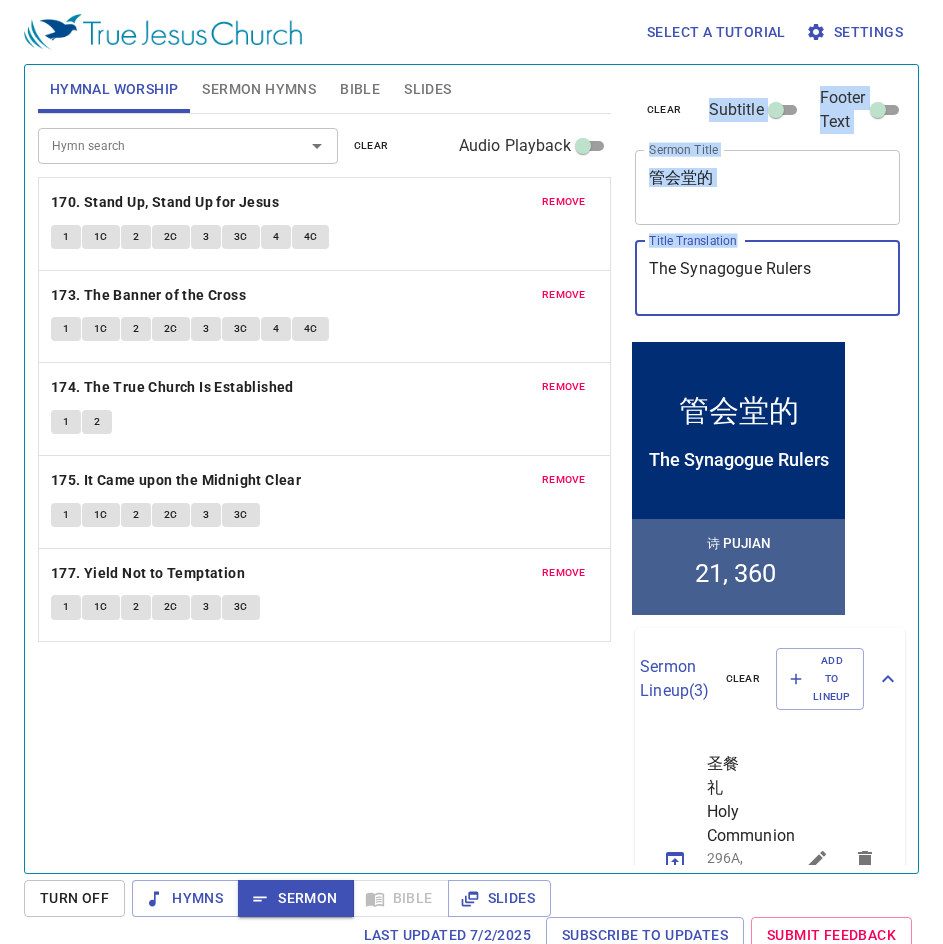 click on "The Synagogue Rulers" at bounding box center [768, 278] 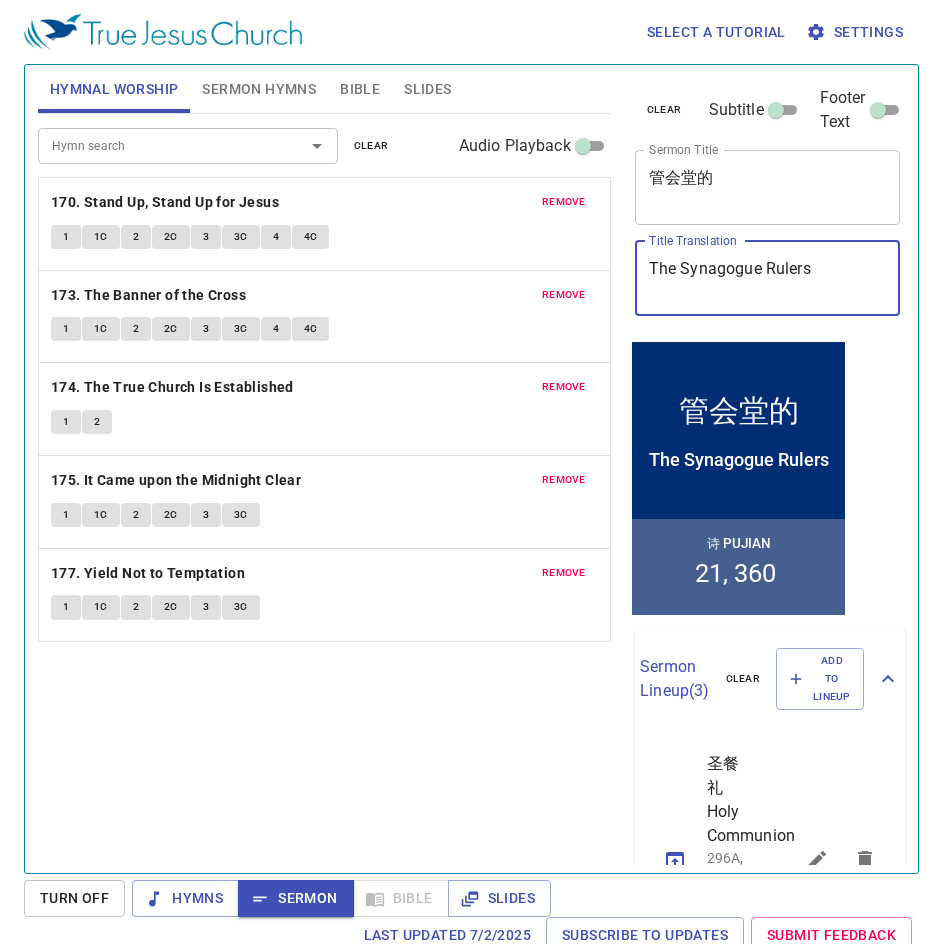 drag, startPoint x: 832, startPoint y: 269, endPoint x: 586, endPoint y: 272, distance: 246.0183 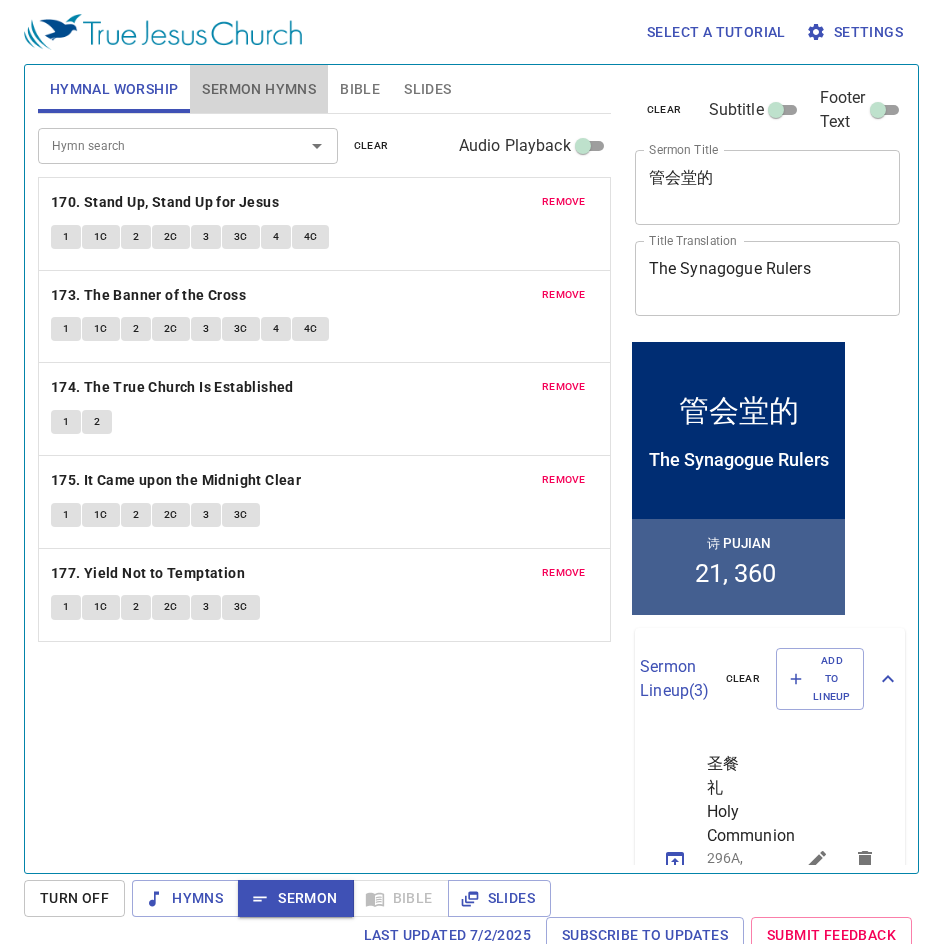 click on "Sermon Hymns" at bounding box center [259, 89] 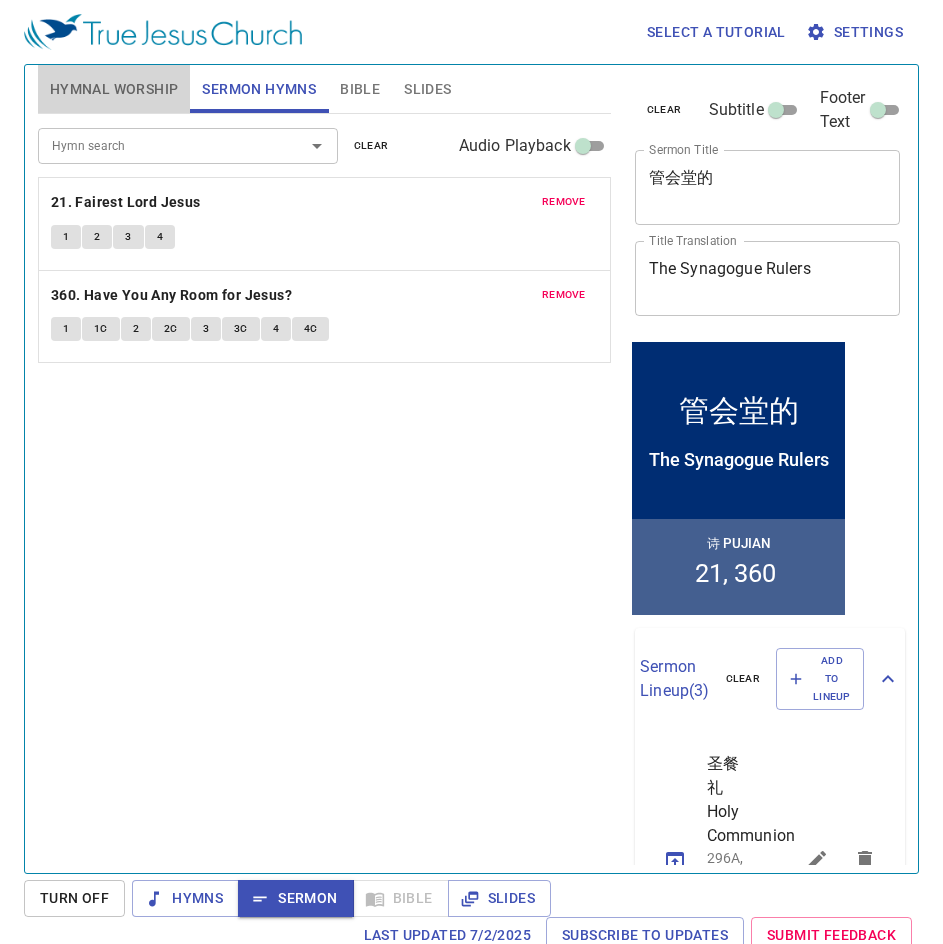 drag, startPoint x: 114, startPoint y: 84, endPoint x: 143, endPoint y: 59, distance: 38.28838 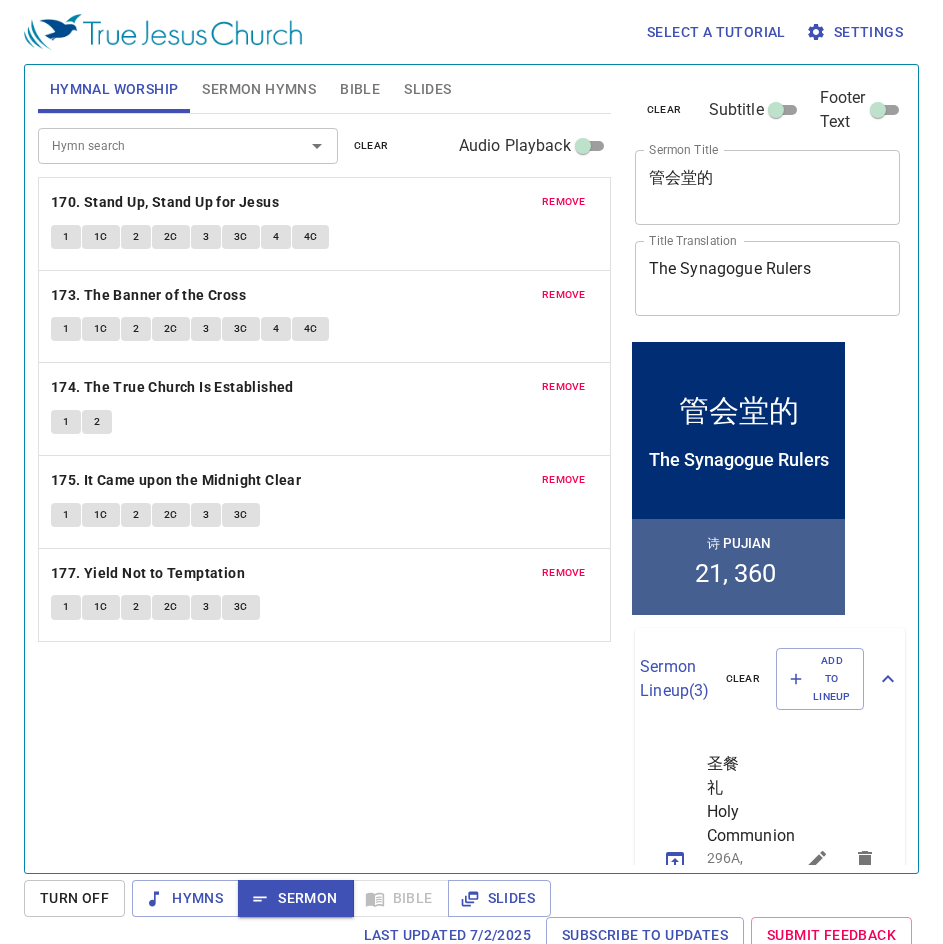 click on "Settings" at bounding box center (856, 32) 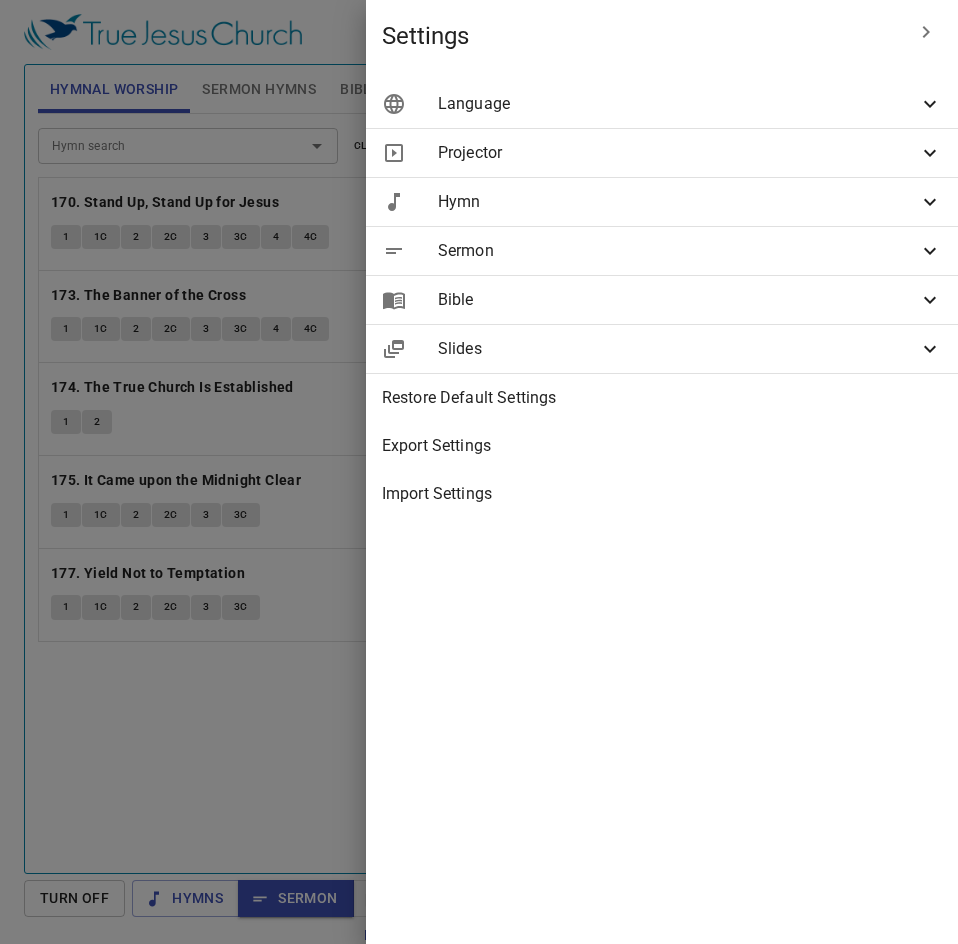 click on "Hymn" at bounding box center (678, 202) 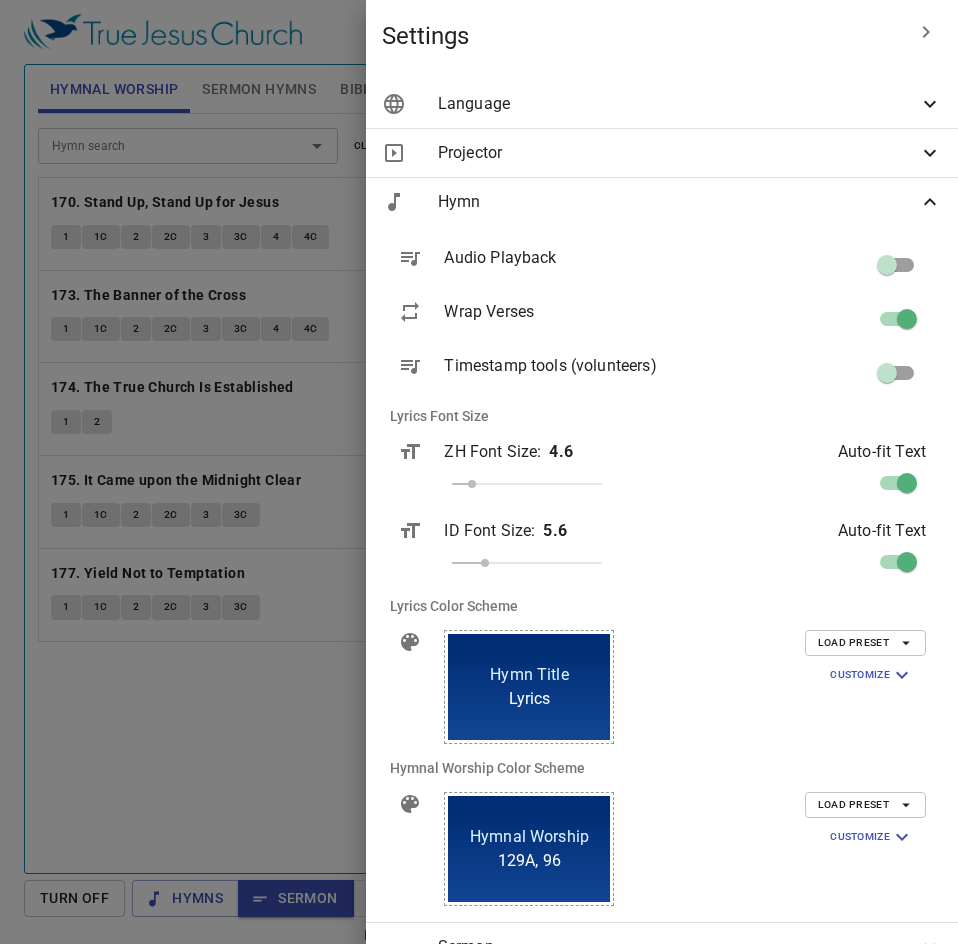 click on "Hymn" at bounding box center [678, 202] 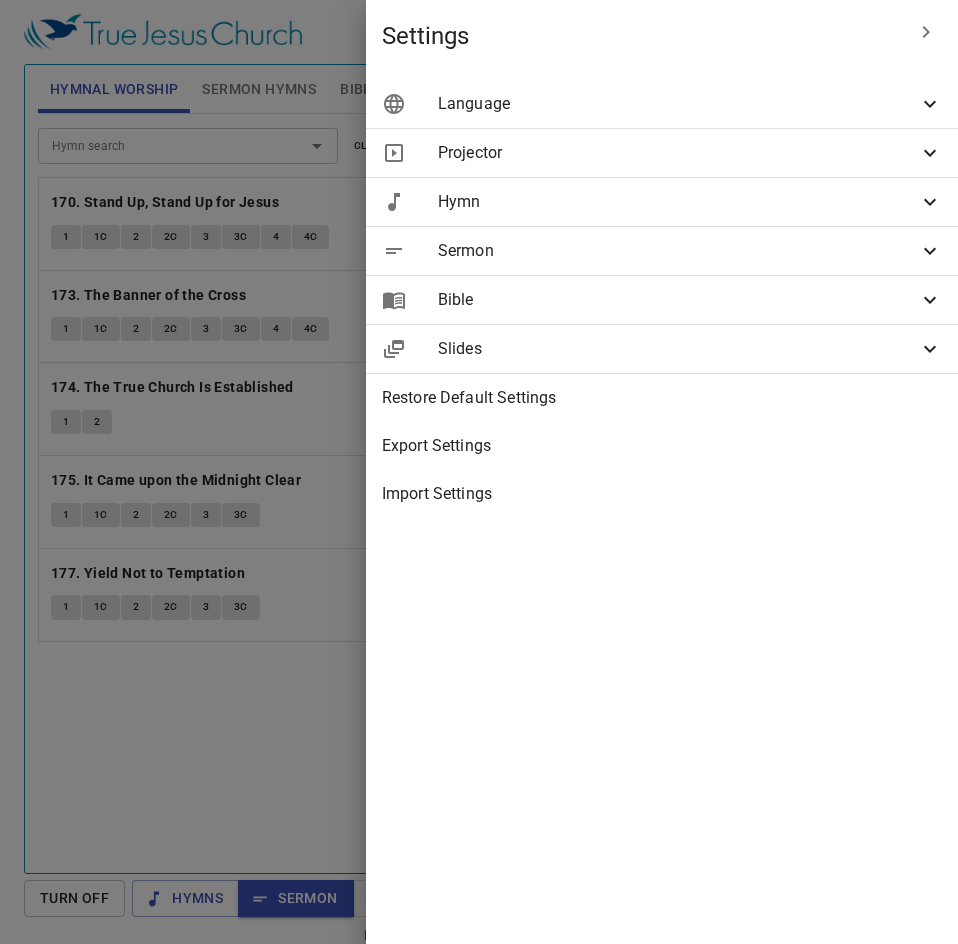 click on "Language" at bounding box center (678, 104) 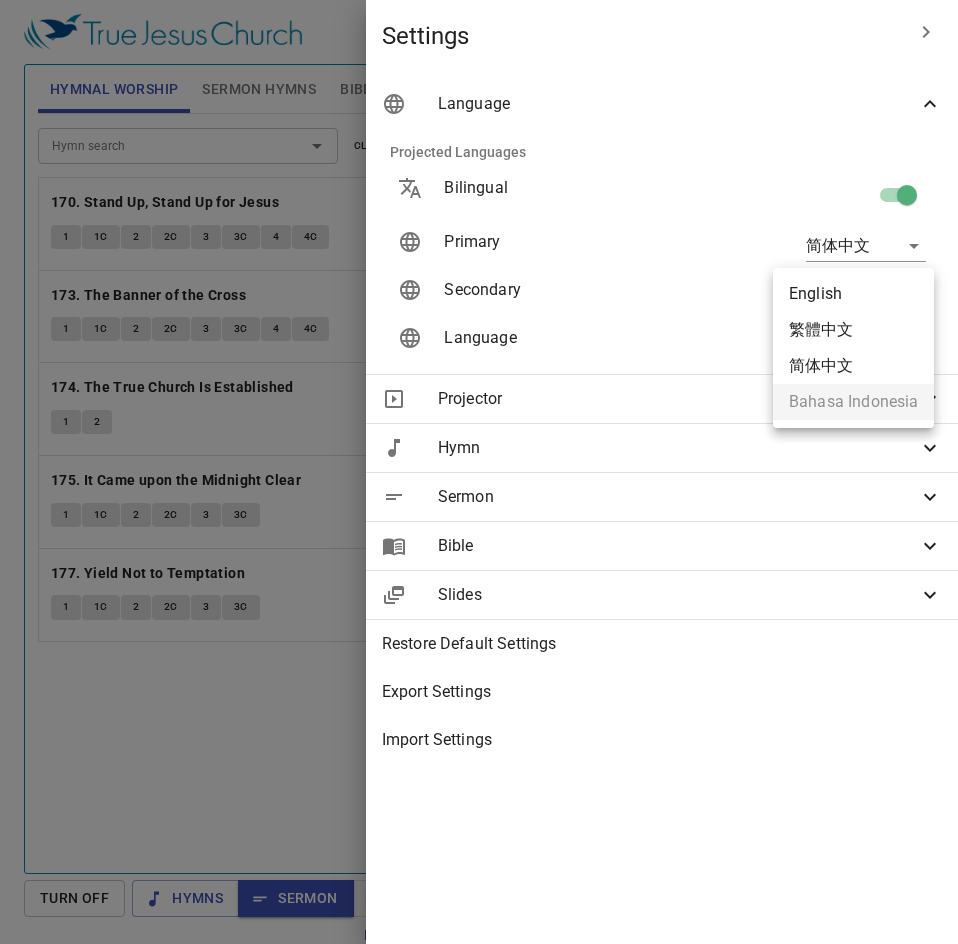 click on "Select a tutorial Settings Hymnal Worship Sermon Hymns Bible Slides Hymn search Hymn search   clear Audio Playback remove 170. Stand Up, Stand Up for Jesus   1 1C 2 2C 3 3C 4 4C remove 173. The Banner of the Cross   1 1C 2 2C 3 3C 4 4C remove 174. The True Church Is Established   1 2 remove 175. It Came upon the Midnight Clear   1 1C 2 2C 3 3C remove 177. Yield Not to Temptation   1 1C 2 2C 3 3C Hymn search Hymn search   clear Audio Playback remove 21. Fairest Lord Jesus   1 2 3 4 remove 360. Have You Any Room for Jesus?   1 1C 2 2C 3 3C 4 4C Genesis 1 Bible Reference (Ctrl + /) Bible Reference (Ctrl + /)   Verse History   Previous  (←, ↑)     Next  (→, ↓) Show 1 verse Show 2 verses Show 3 verses Show 4 verses Show 5 verses 1 ﻿起初 ，　神 创造 天 地 。   Pada mulanya  Allah  menciptakan  langit  dan bumi .  2 地 是 空虚 混沌 ，渊 面 黑暗 ；　神 的灵 运行 在水 面 上 。   Bumi  belum berbentuk  dan kosong ; gelap gulita  menutupi  samudera raya air" at bounding box center [479, 472] 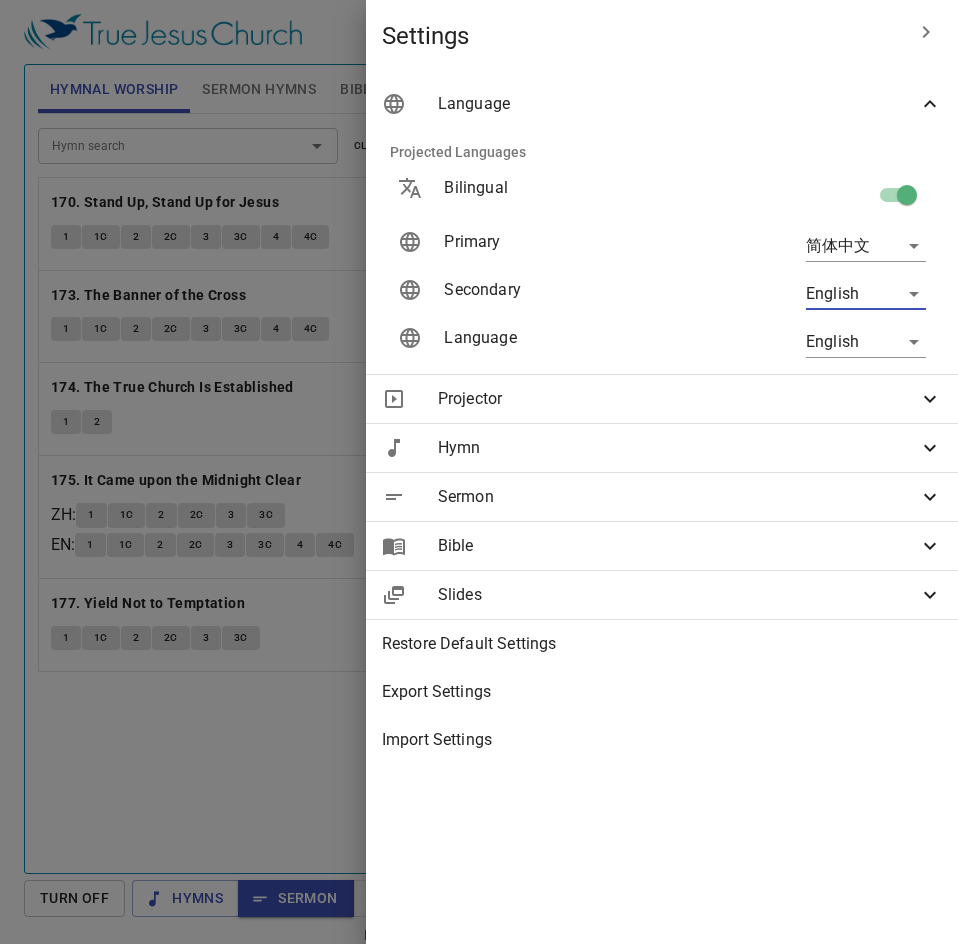 click at bounding box center [479, 472] 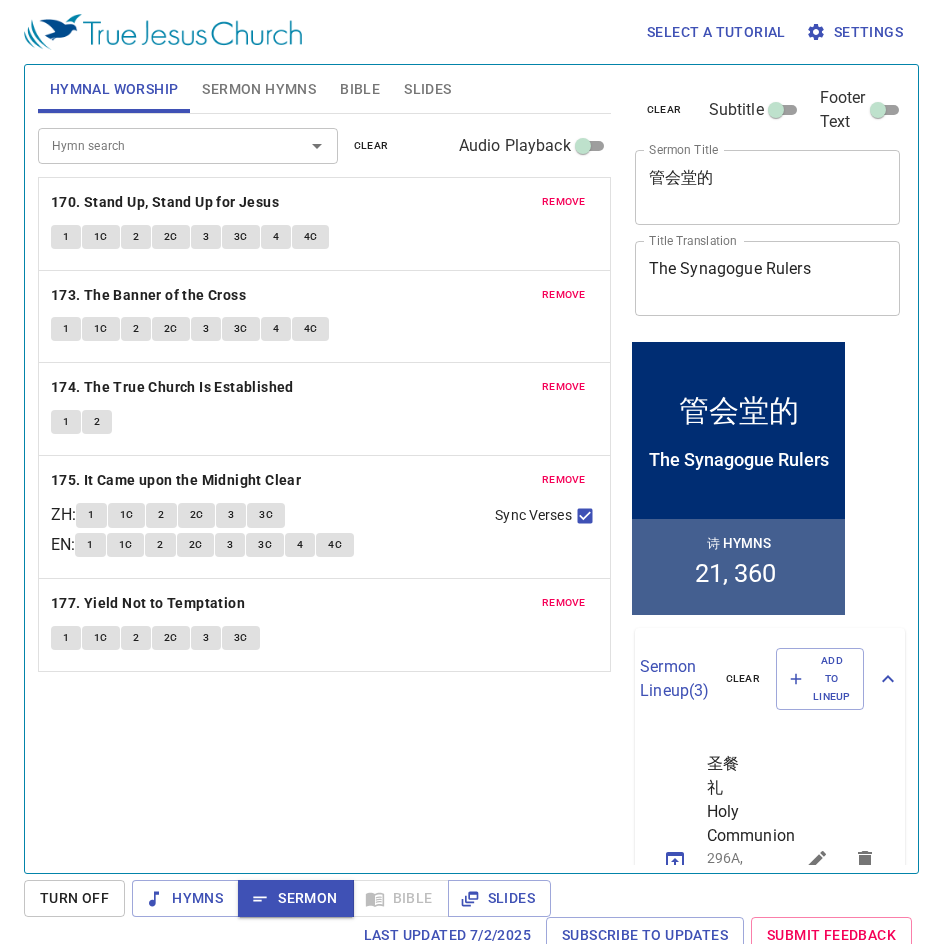 click on "Hymn search Hymn search   clear Audio Playback remove 170. Stand Up, Stand Up for Jesus   1 1C 2 2C 3 3C 4 4C remove 173. The Banner of the Cross   1 1C 2 2C 3 3C 4 4C remove 174. The True Church Is Established   1 2 remove 175. It Came upon the Midnight Clear   ZH :   1 1C 2 2C 3 3C EN :   1 1C 2 2C 3 3C 4 4C Sync Verses remove 177. Yield Not to Temptation   1 1C 2 2C 3 3C" at bounding box center (324, 485) 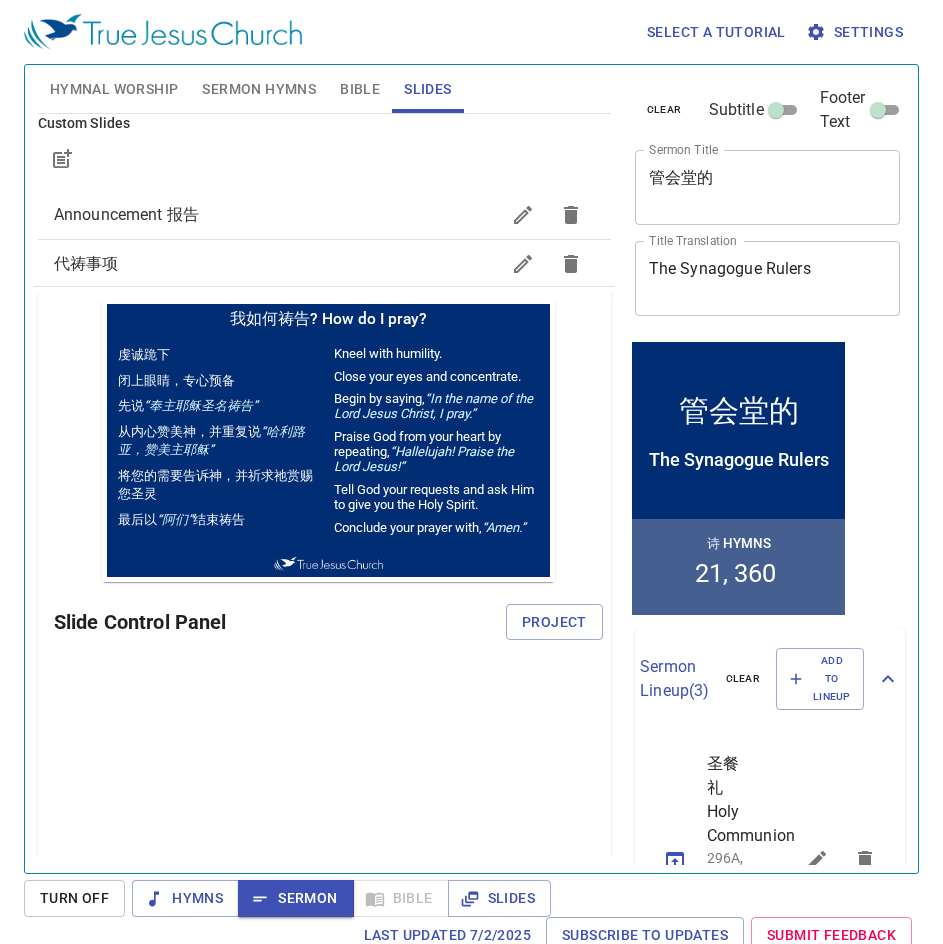 scroll, scrollTop: 0, scrollLeft: 0, axis: both 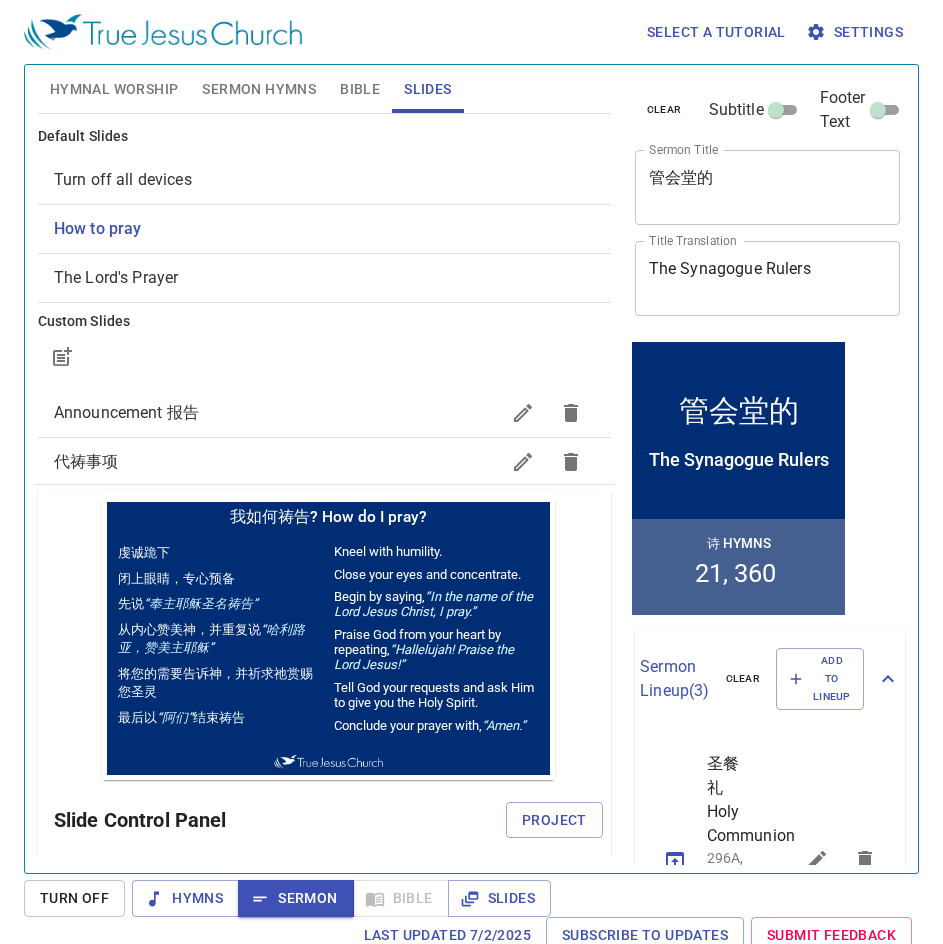 click on "Bible" at bounding box center (360, 89) 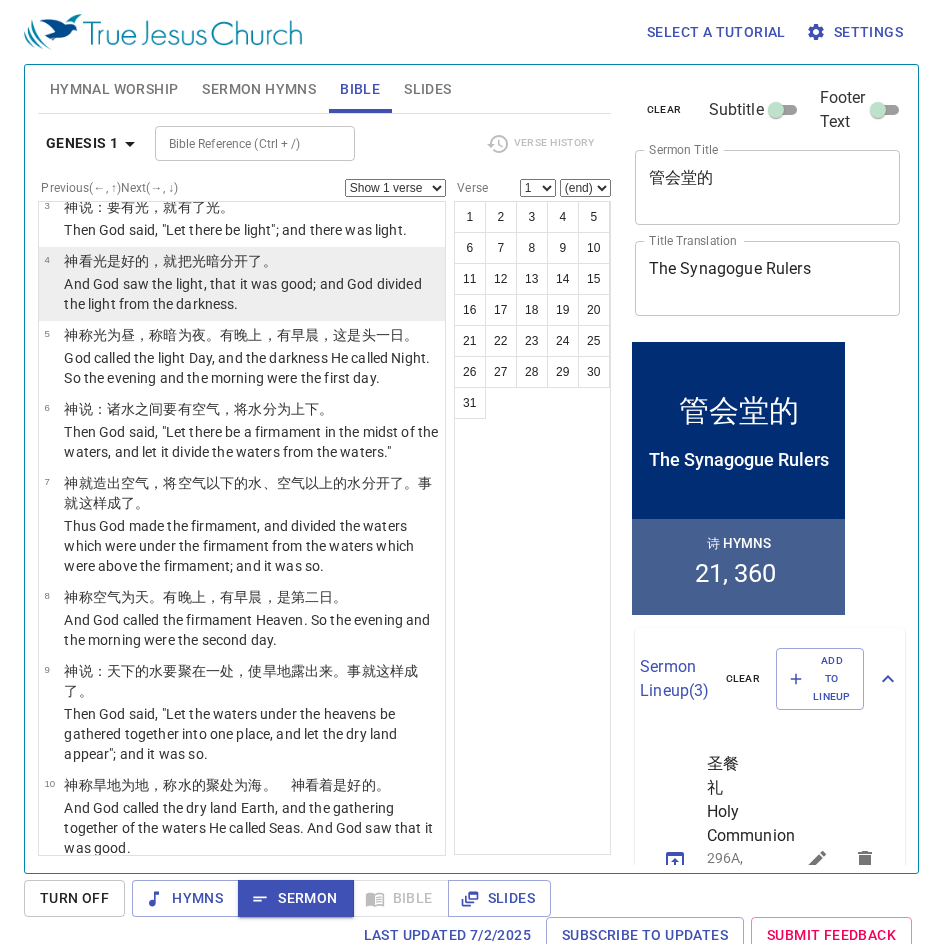 scroll, scrollTop: 0, scrollLeft: 0, axis: both 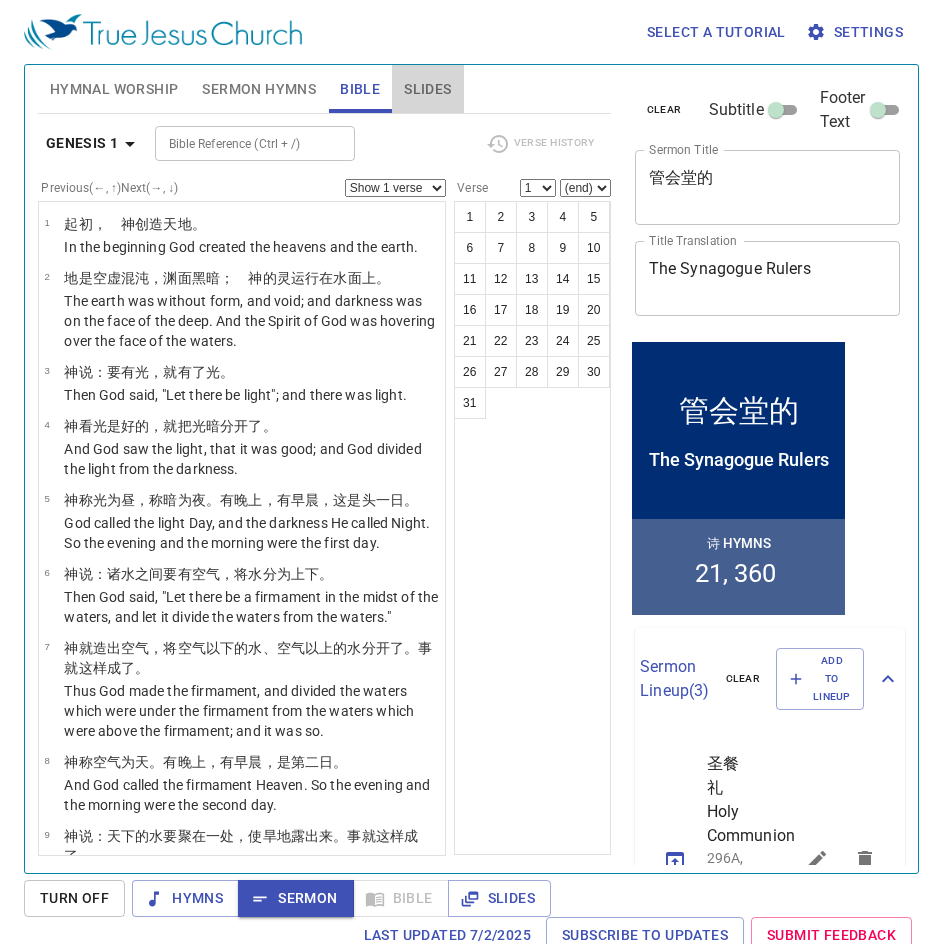 click on "Slides" at bounding box center [427, 89] 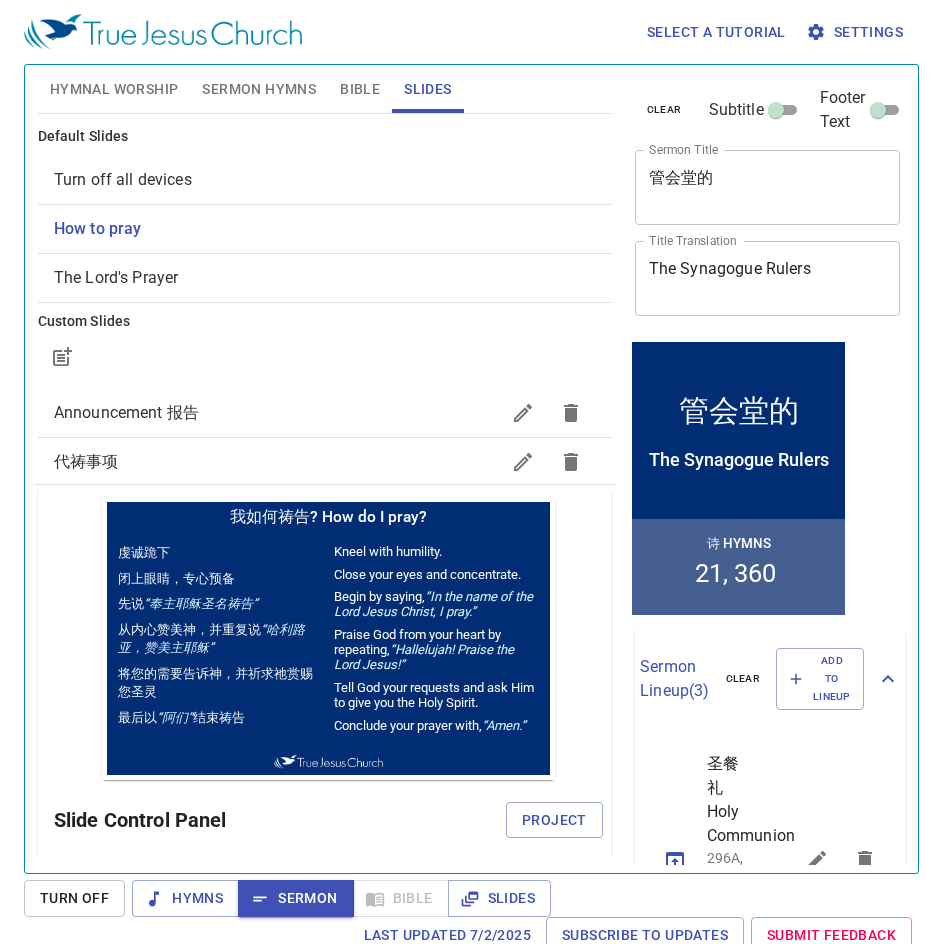 click on "The Lord's Prayer" at bounding box center [116, 277] 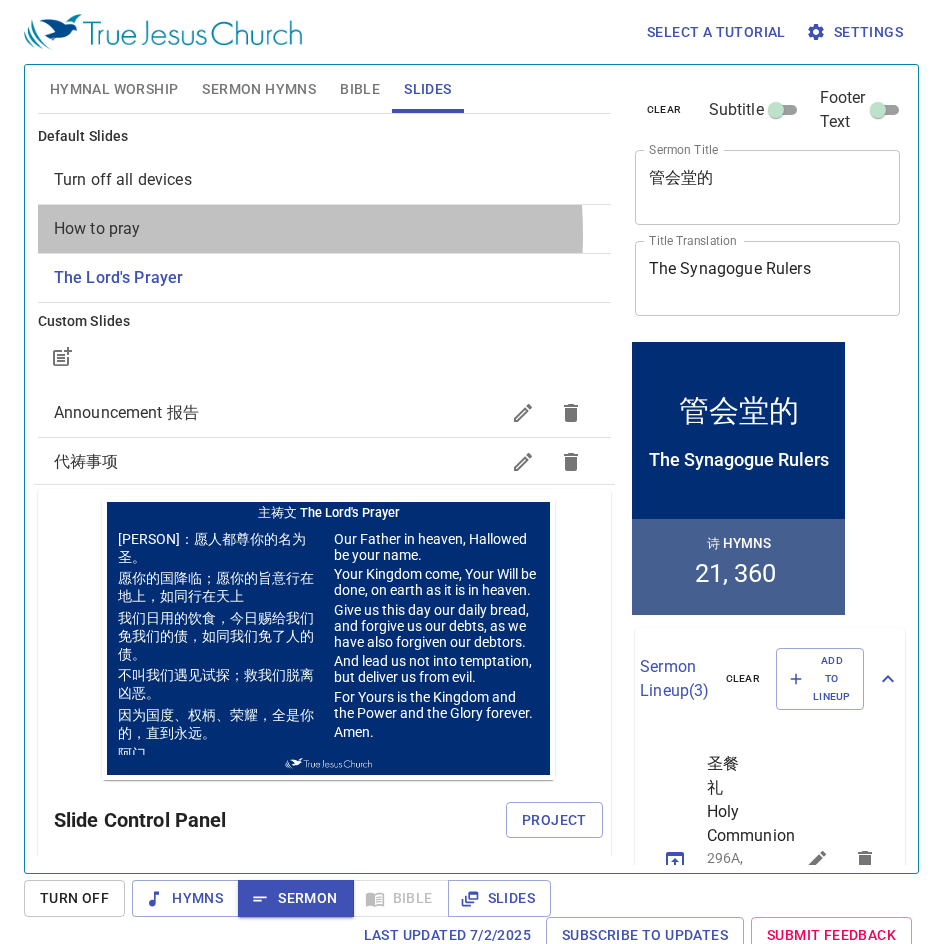 click on "How to pray" at bounding box center (324, 229) 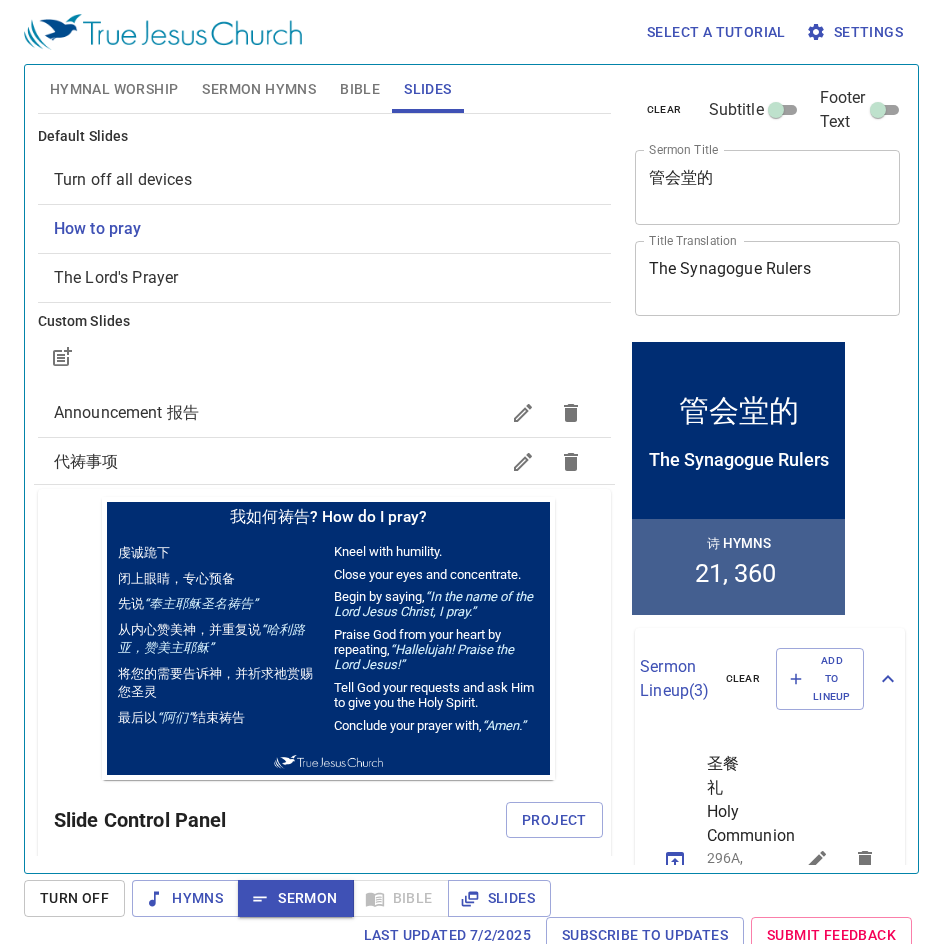 click on "Slide Control Panel Project" at bounding box center [328, 820] 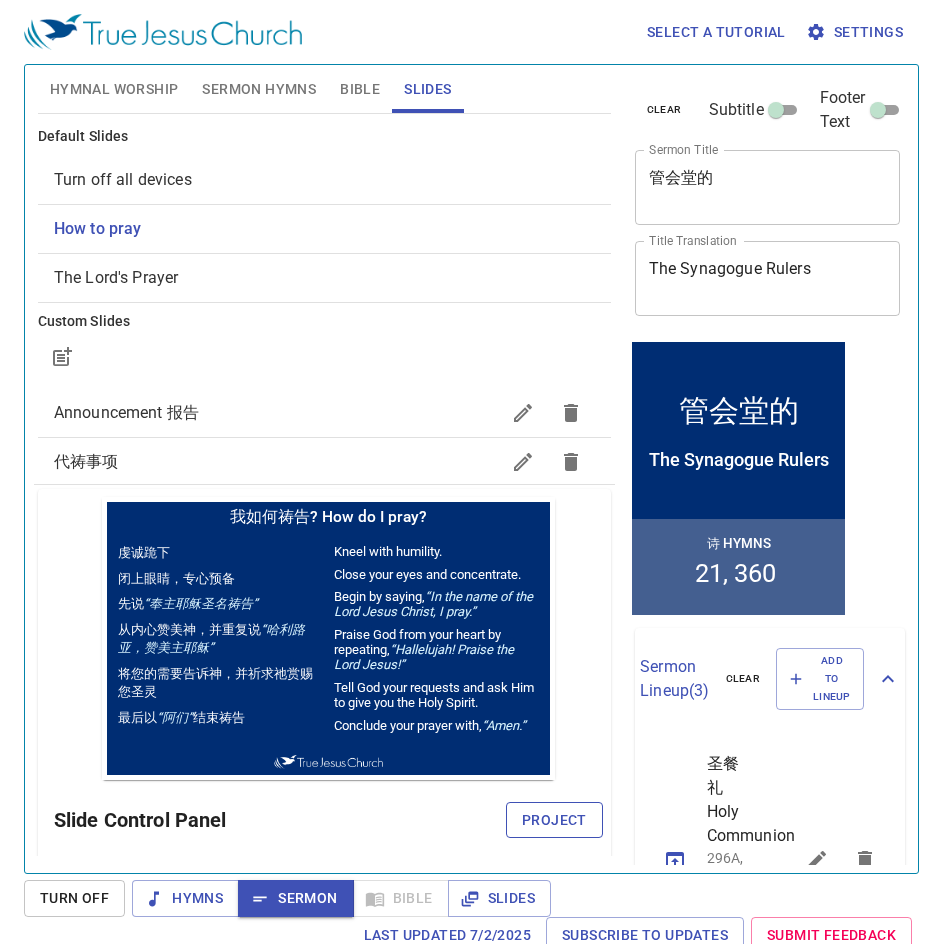 click on "Project" at bounding box center [554, 820] 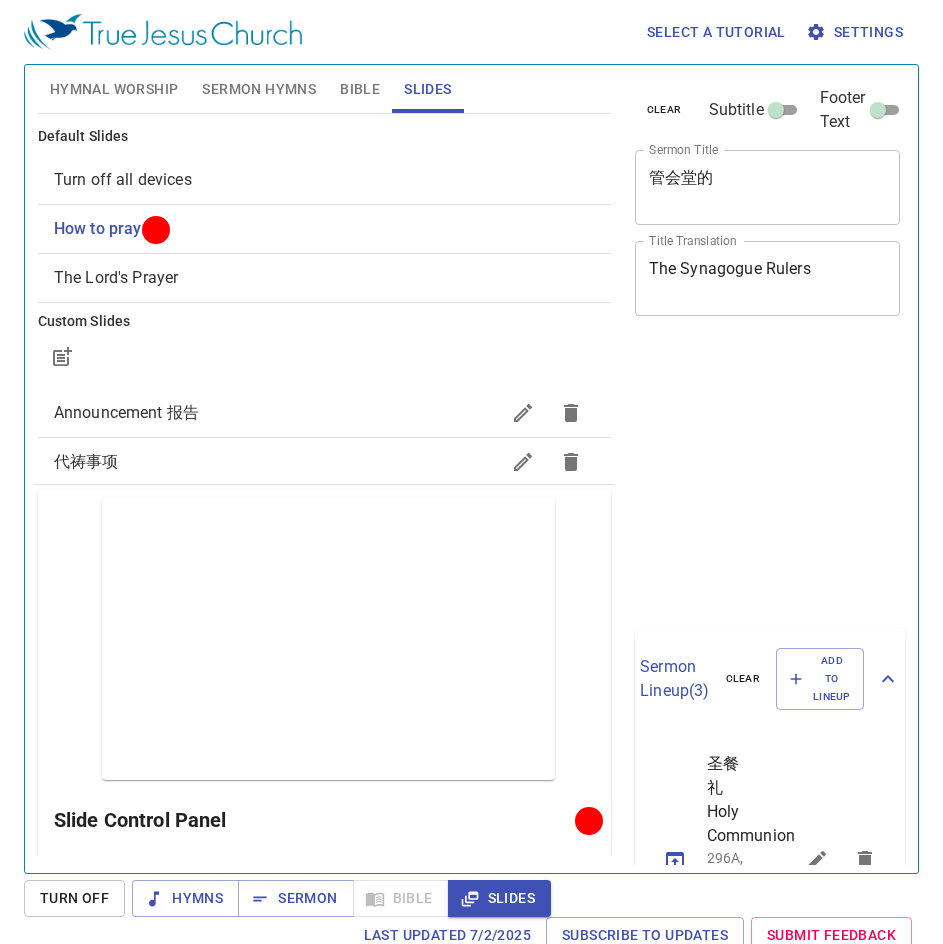 scroll, scrollTop: 0, scrollLeft: 0, axis: both 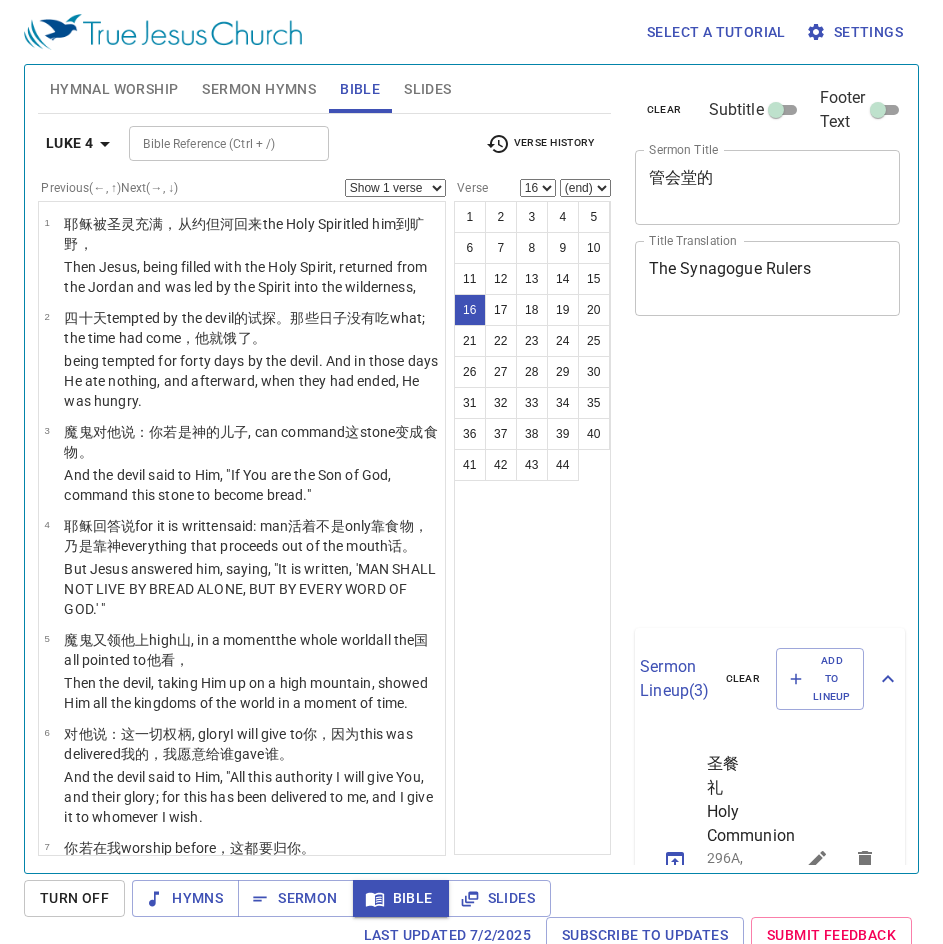select on "16" 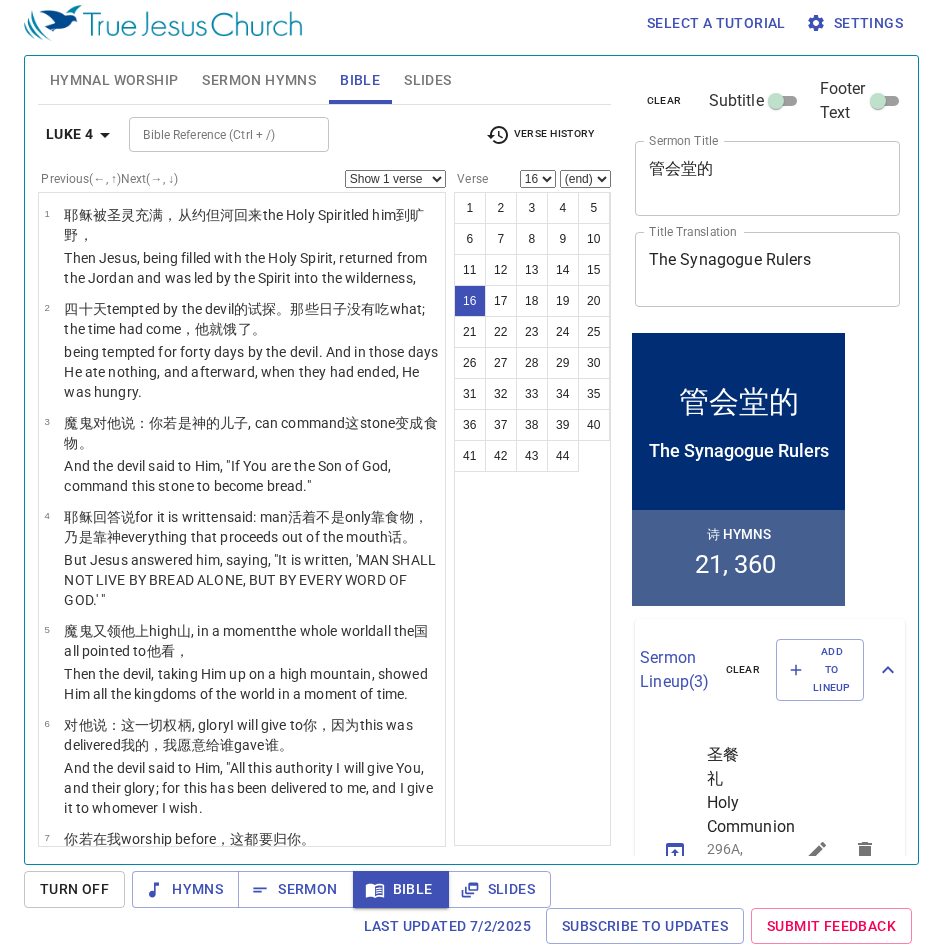 scroll, scrollTop: 9, scrollLeft: 0, axis: vertical 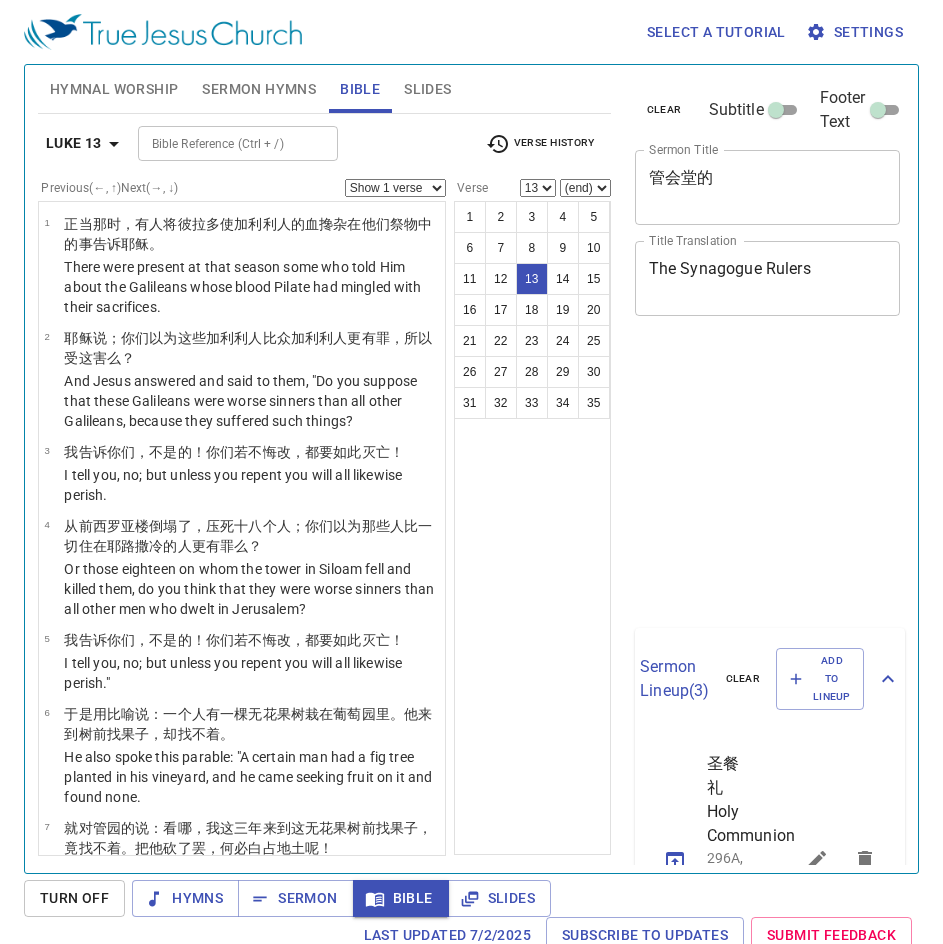 select on "13" 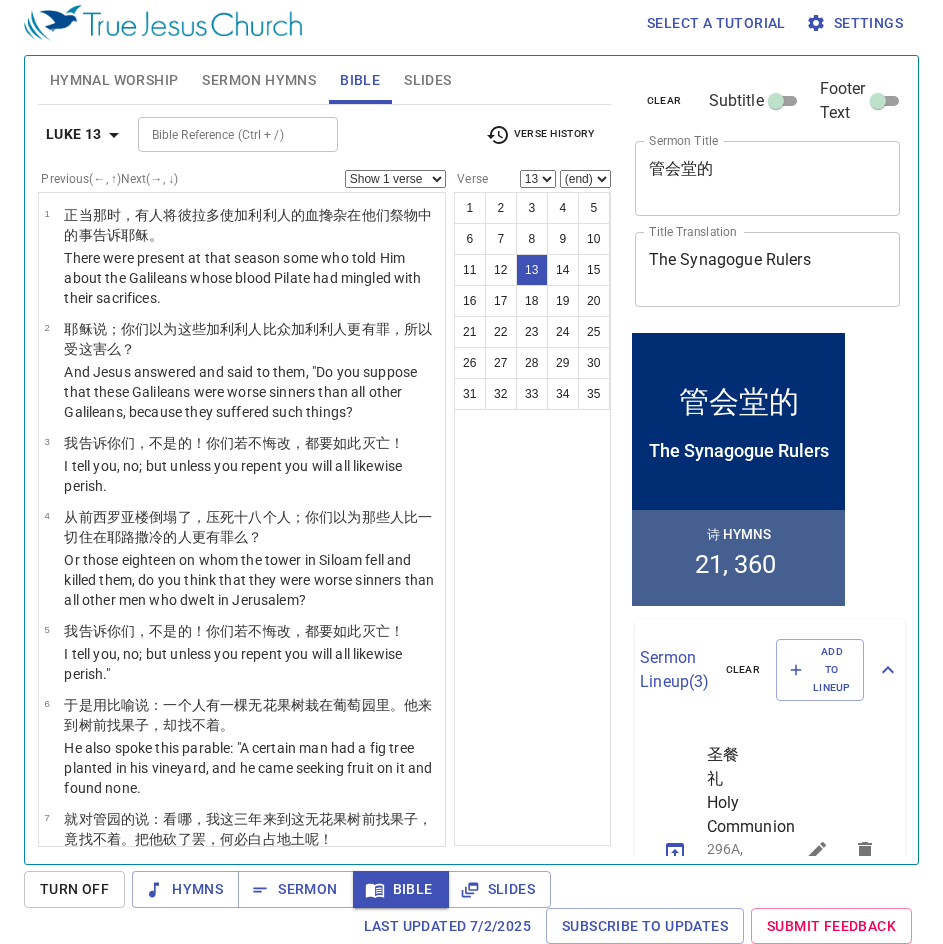 scroll, scrollTop: 9, scrollLeft: 0, axis: vertical 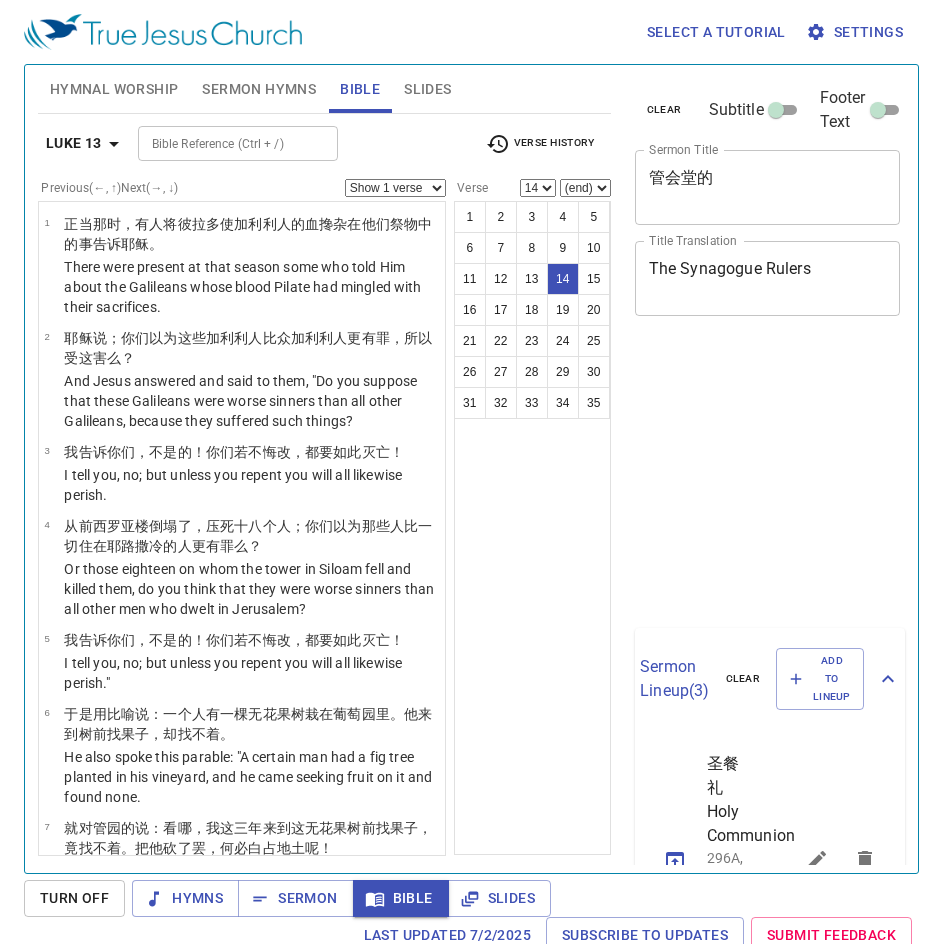 select on "14" 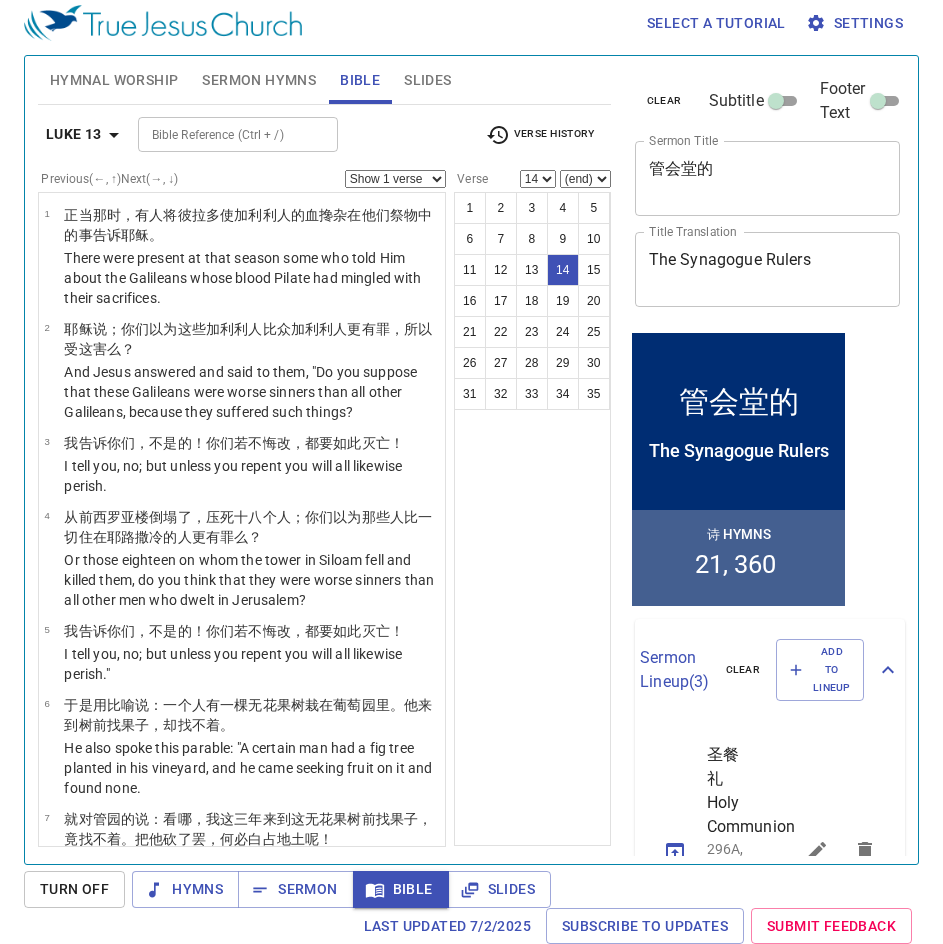 scroll, scrollTop: 1005, scrollLeft: 0, axis: vertical 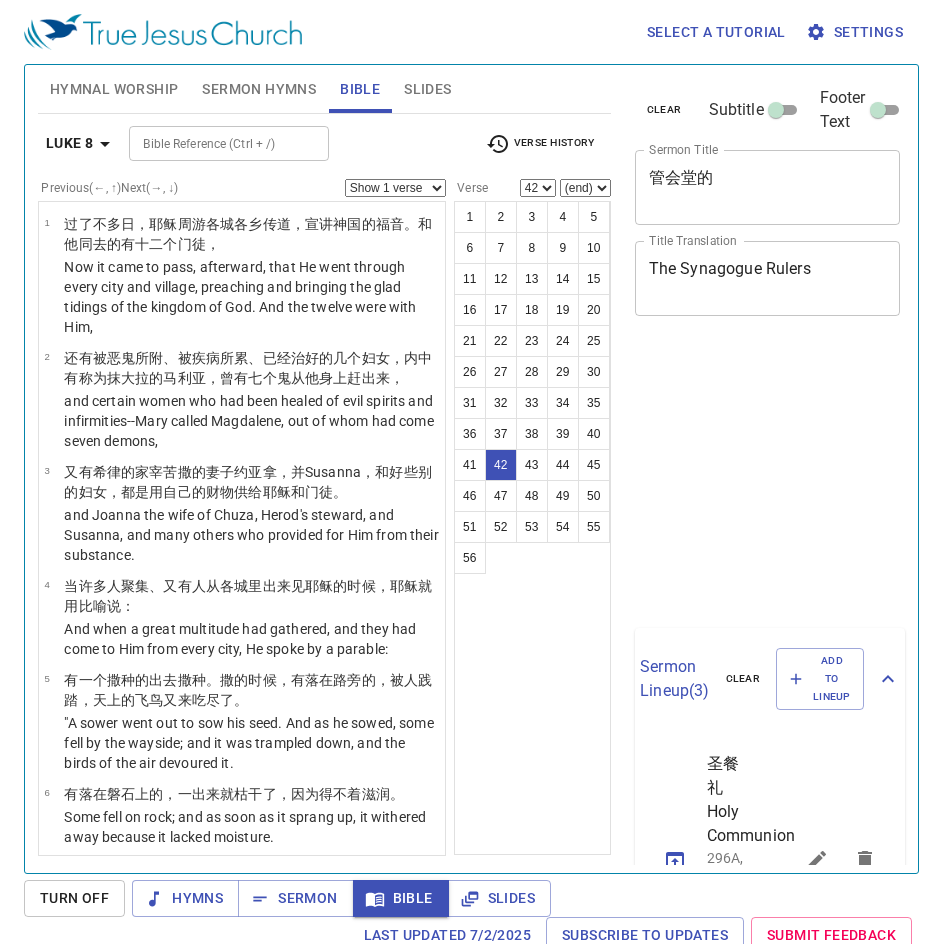 select on "42" 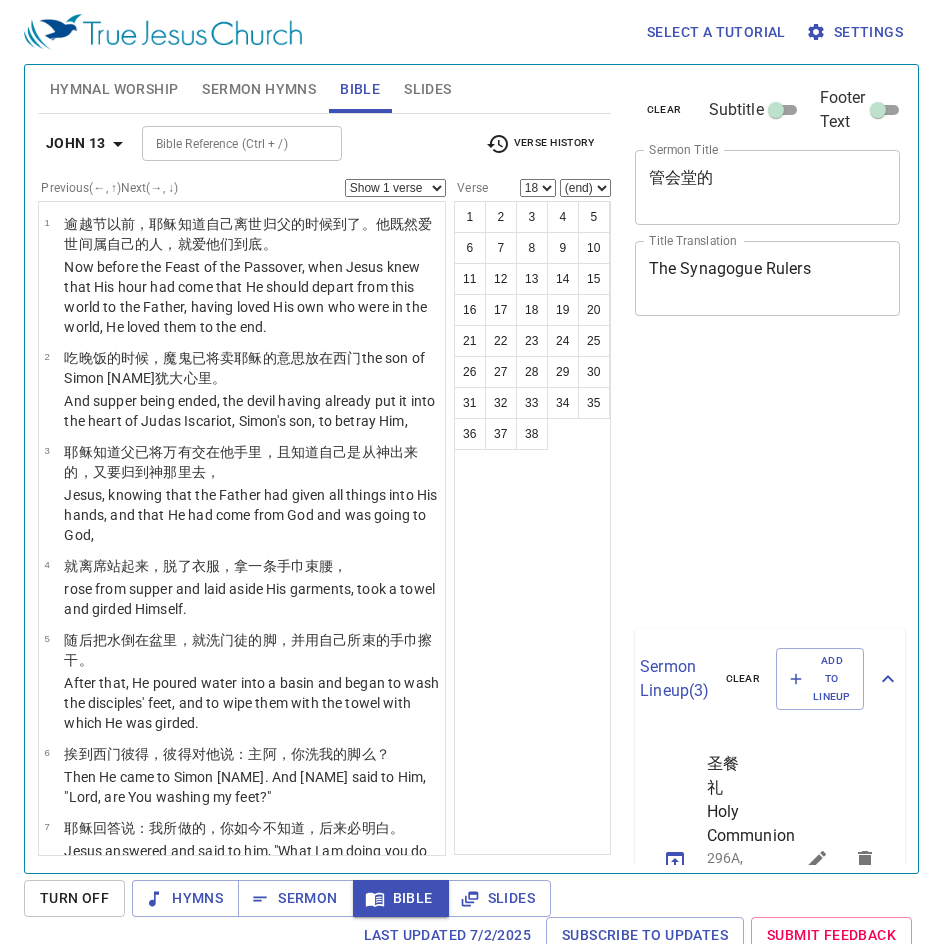 select on "18" 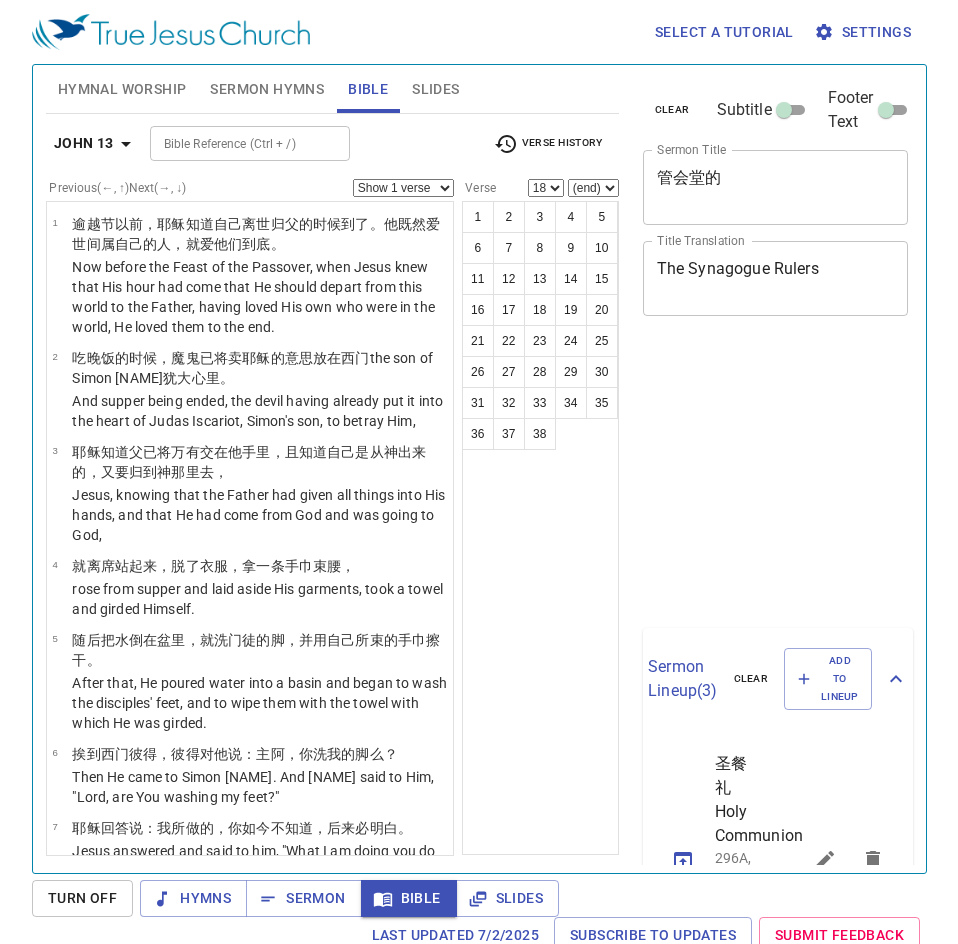 scroll, scrollTop: 9, scrollLeft: 0, axis: vertical 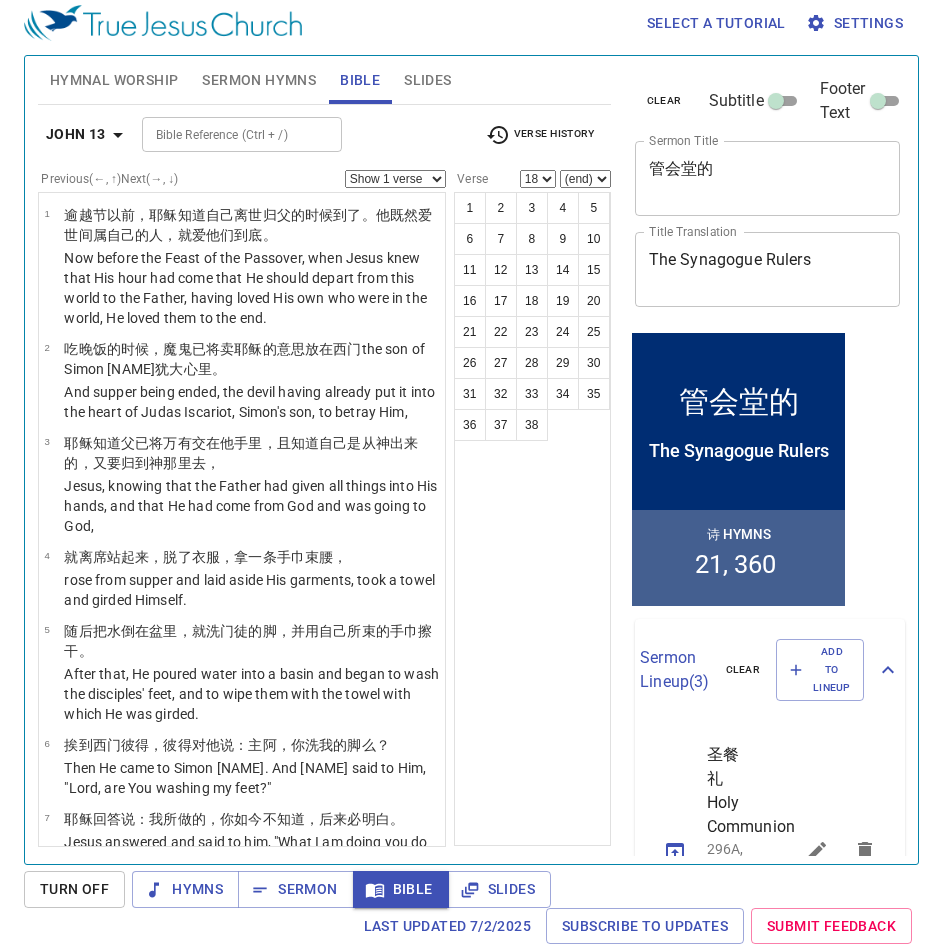 click on "John 13" at bounding box center (76, 134) 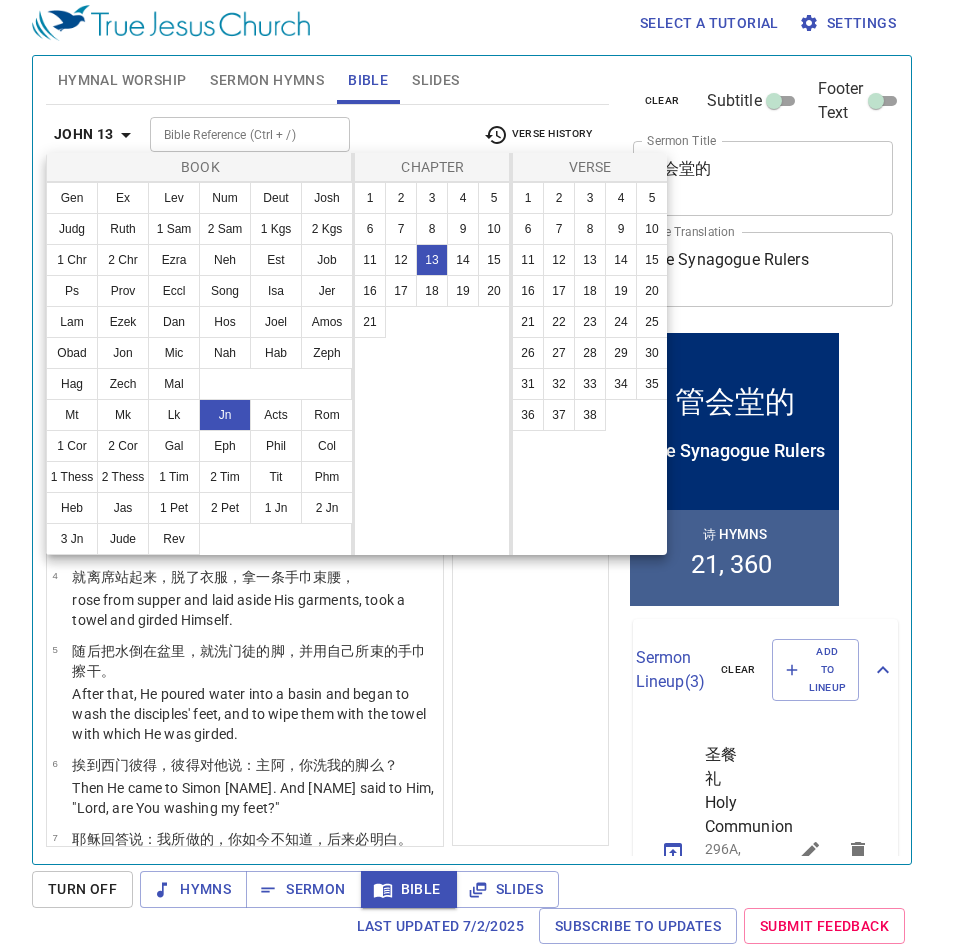 scroll, scrollTop: 9, scrollLeft: 0, axis: vertical 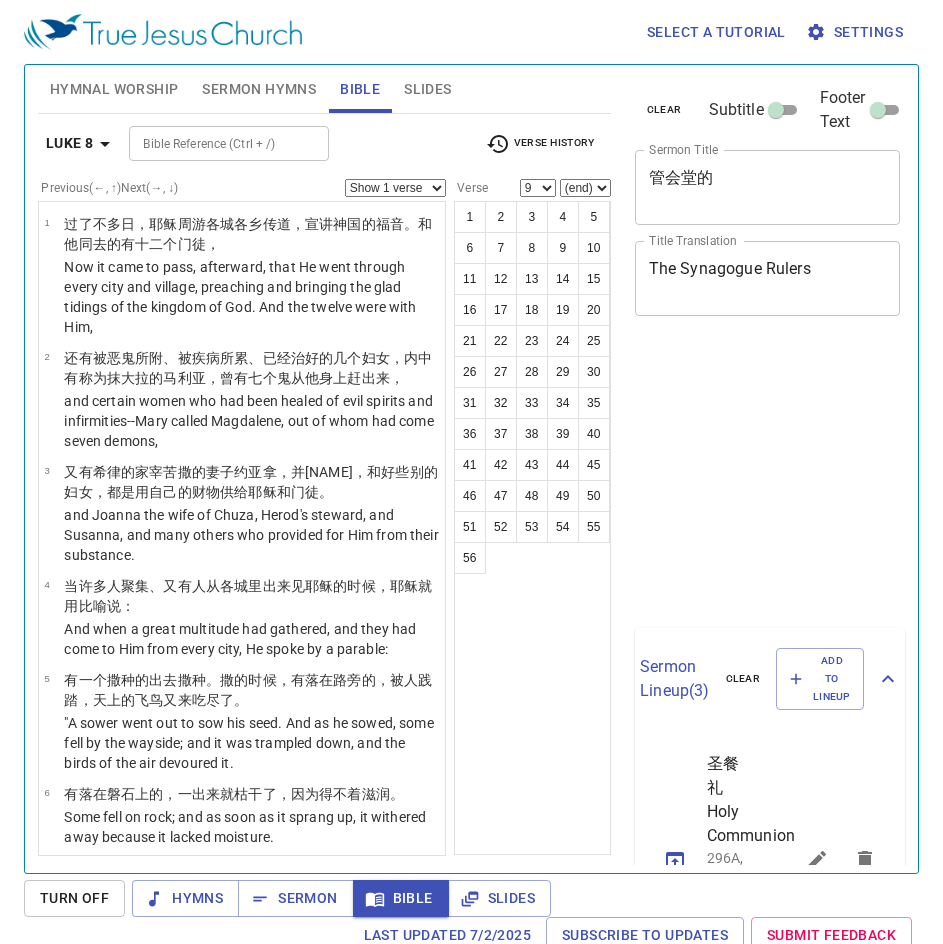 select on "9" 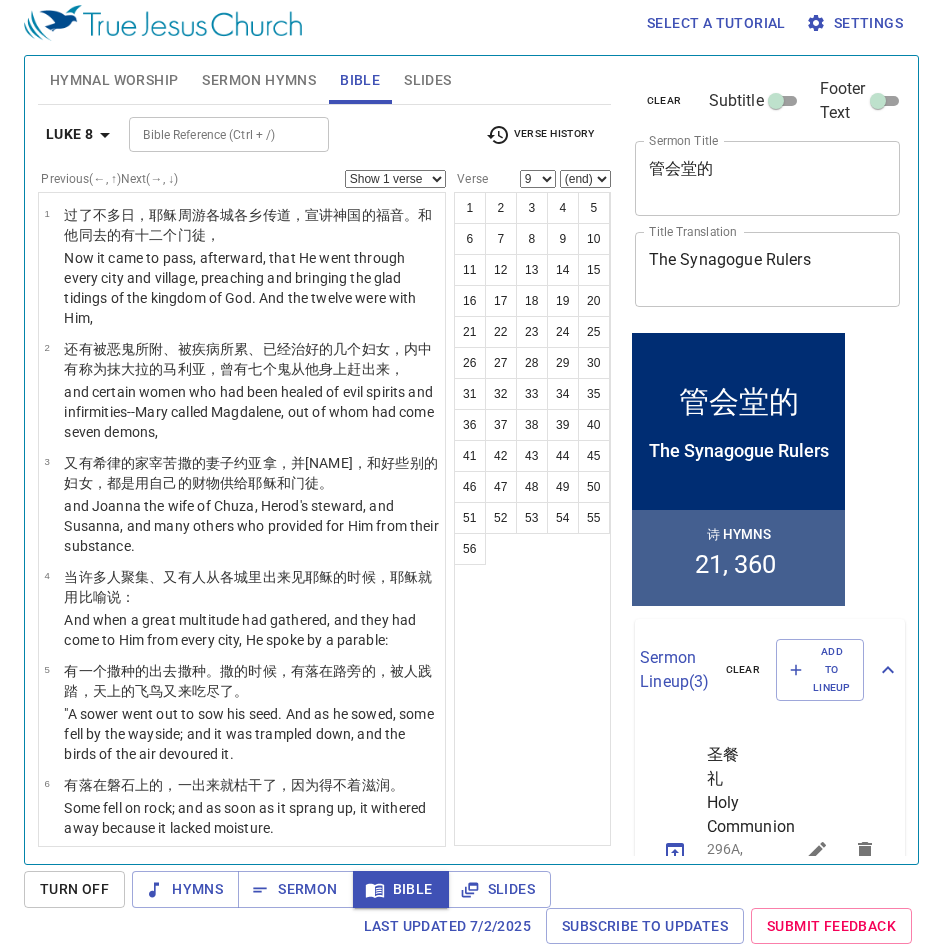 scroll, scrollTop: 9, scrollLeft: 0, axis: vertical 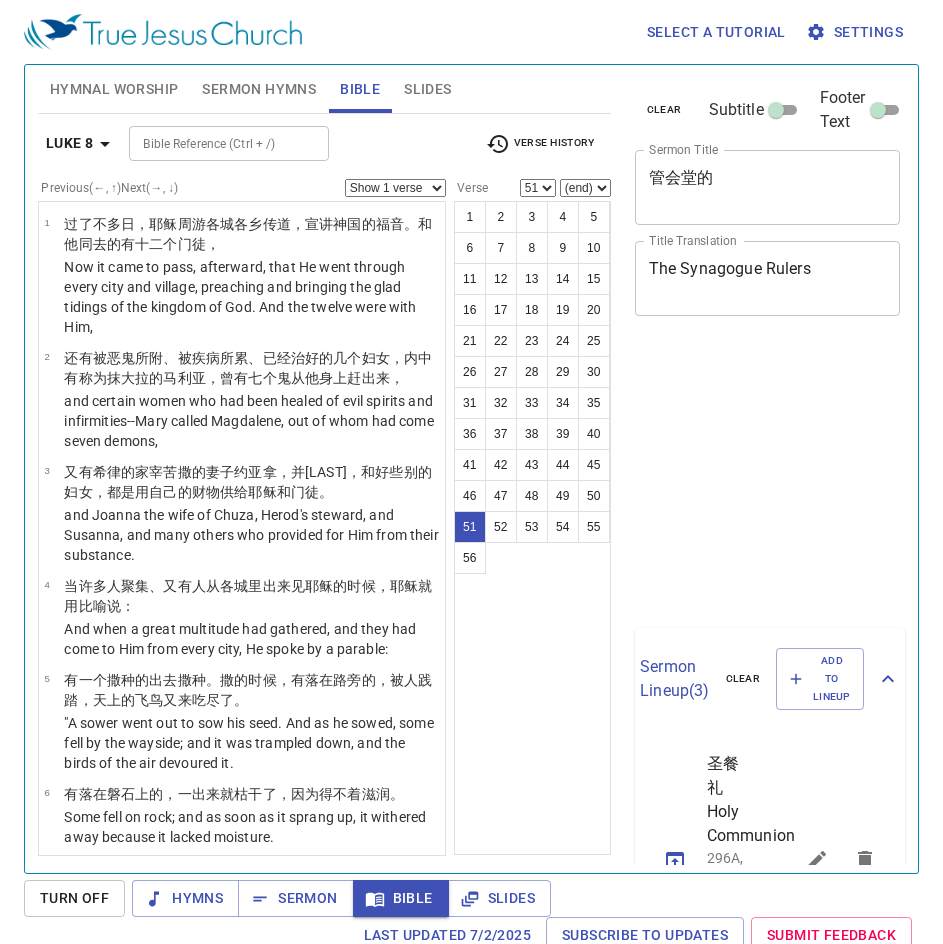 select on "51" 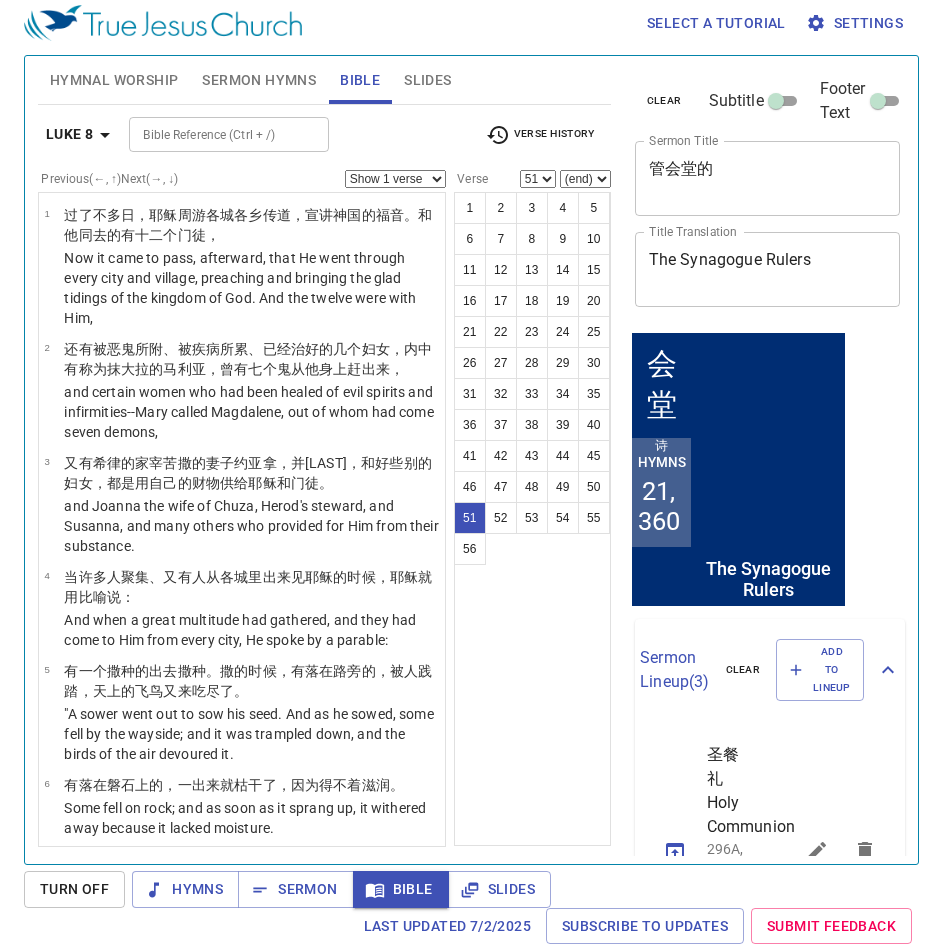 scroll, scrollTop: 9, scrollLeft: 0, axis: vertical 